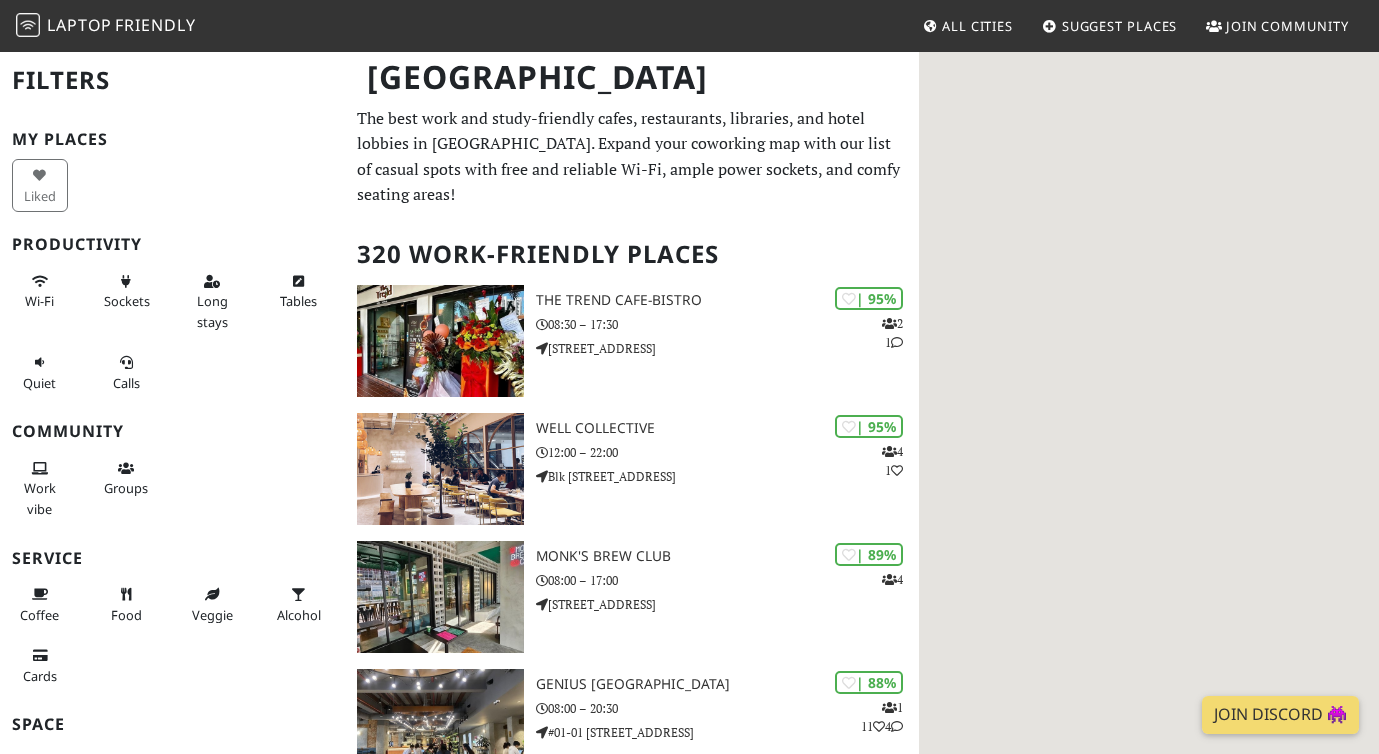 scroll, scrollTop: 0, scrollLeft: 0, axis: both 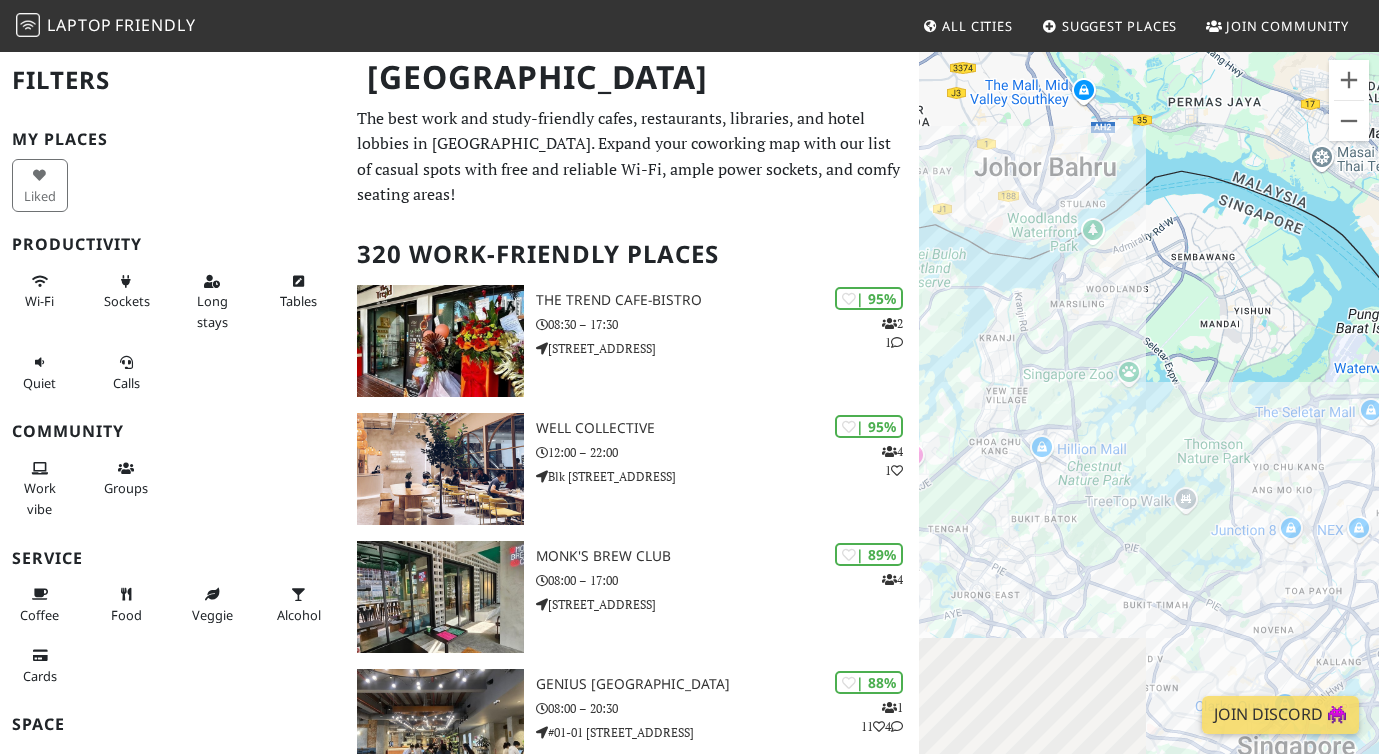 drag, startPoint x: 1042, startPoint y: 540, endPoint x: 1116, endPoint y: 291, distance: 259.76337 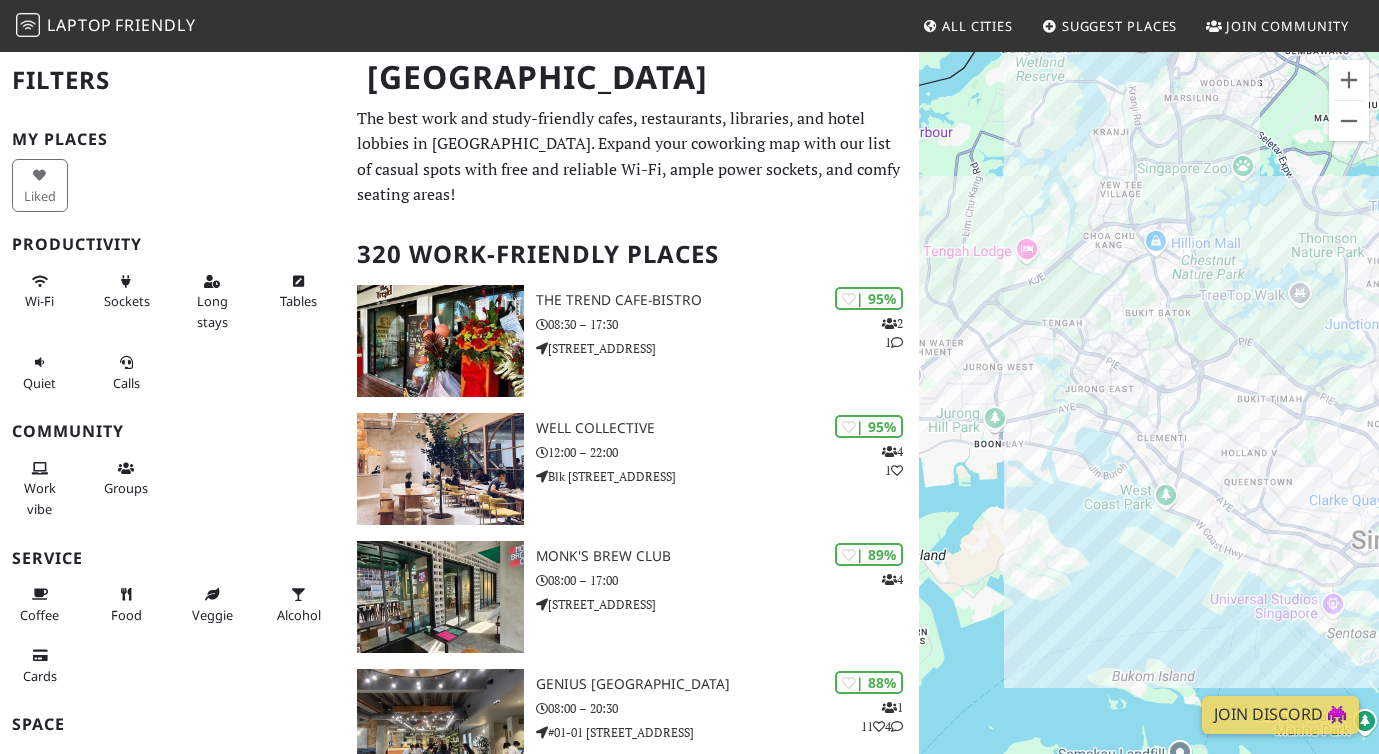 drag, startPoint x: 1069, startPoint y: 487, endPoint x: 1183, endPoint y: 282, distance: 234.56555 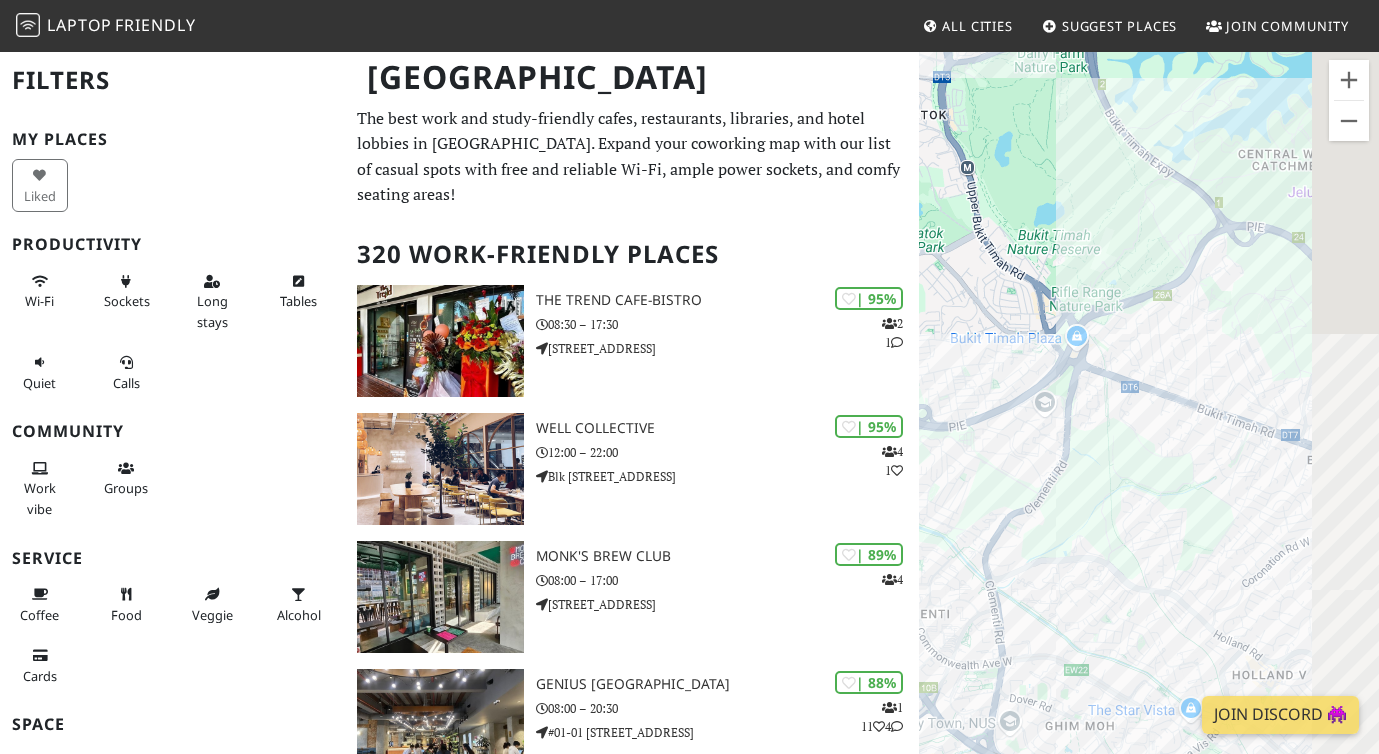 drag, startPoint x: 1191, startPoint y: 407, endPoint x: 889, endPoint y: 224, distance: 353.11896 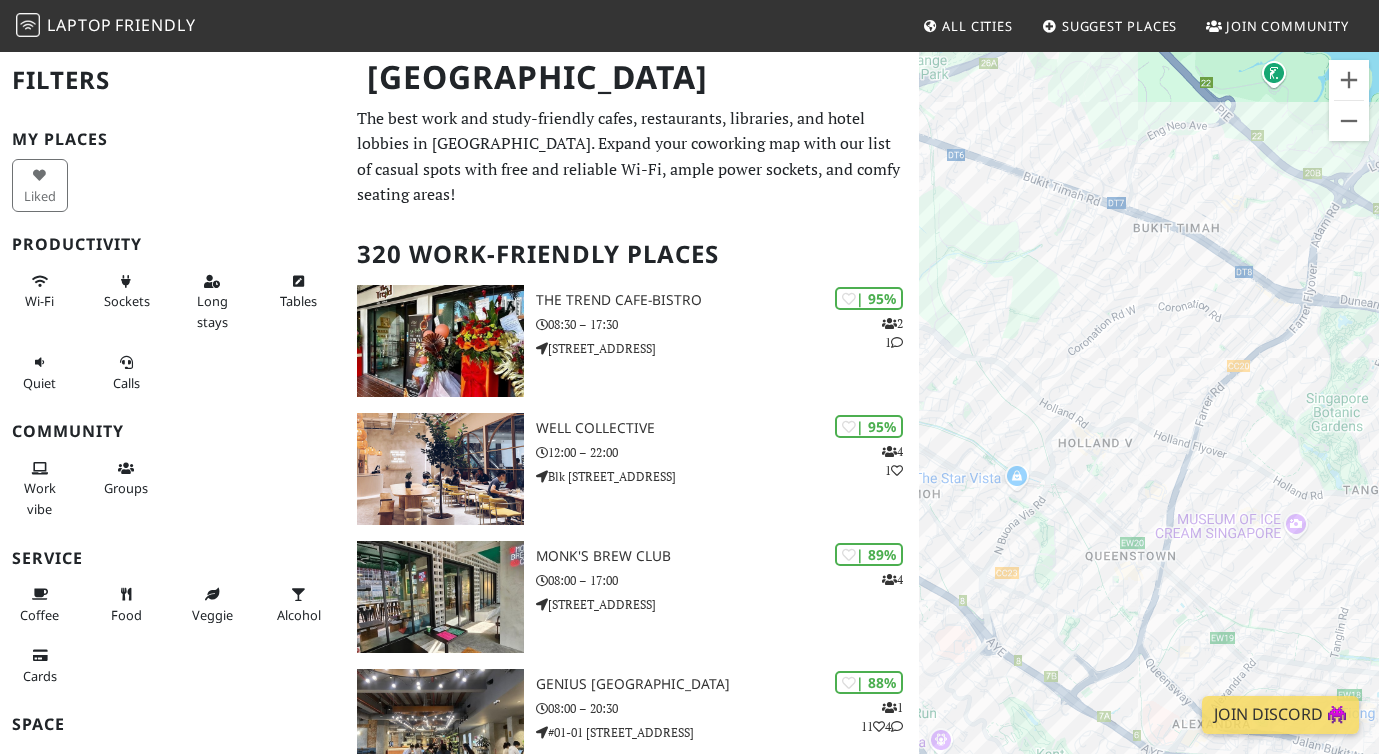 drag, startPoint x: 1269, startPoint y: 509, endPoint x: 1114, endPoint y: 286, distance: 271.57687 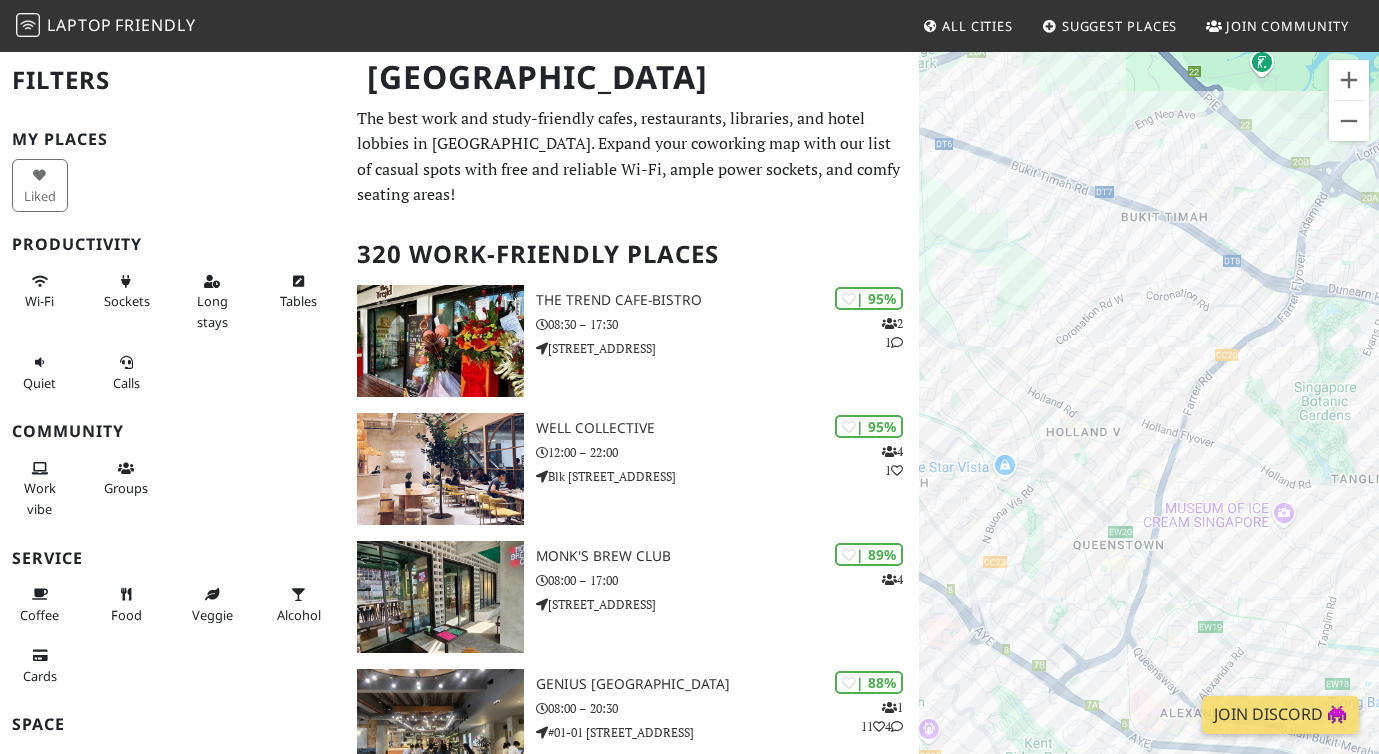 drag, startPoint x: 1253, startPoint y: 388, endPoint x: 1052, endPoint y: 345, distance: 205.54805 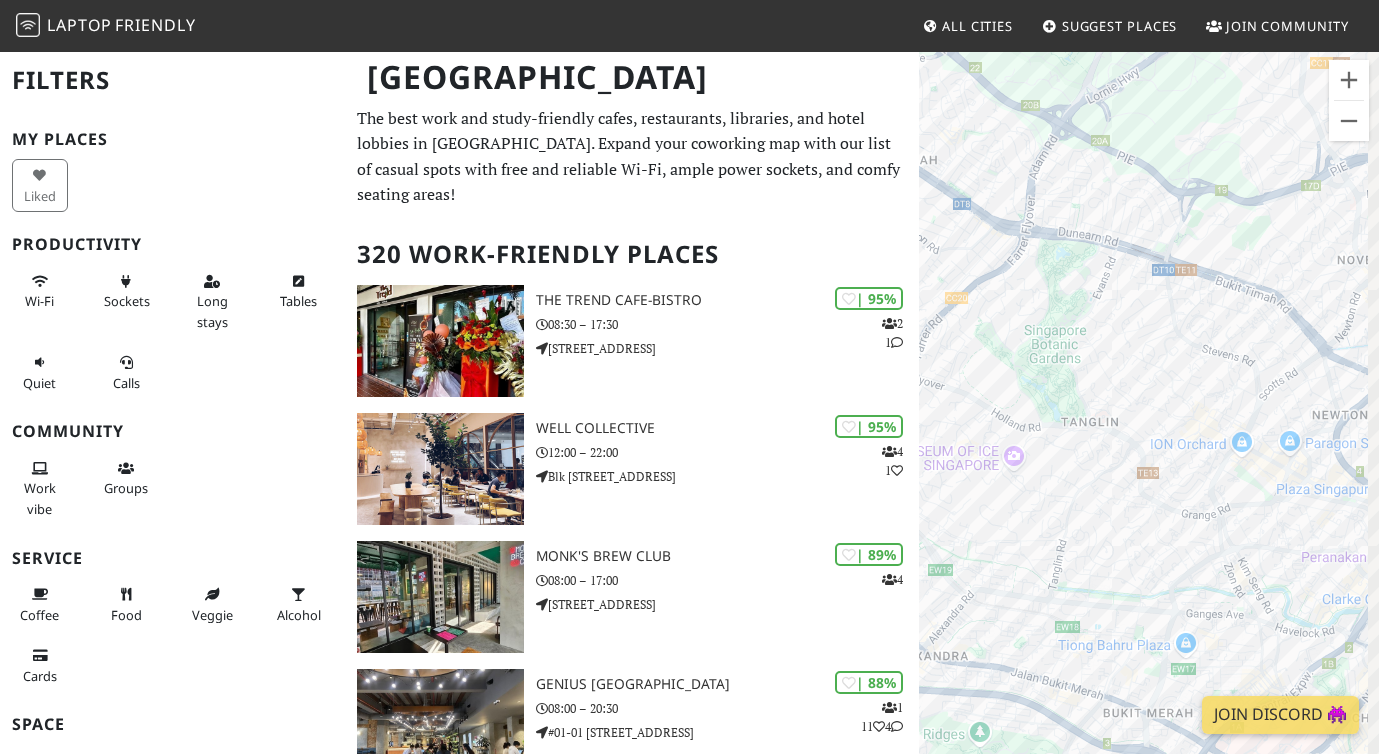 drag, startPoint x: 1332, startPoint y: 455, endPoint x: 1048, endPoint y: 389, distance: 291.56818 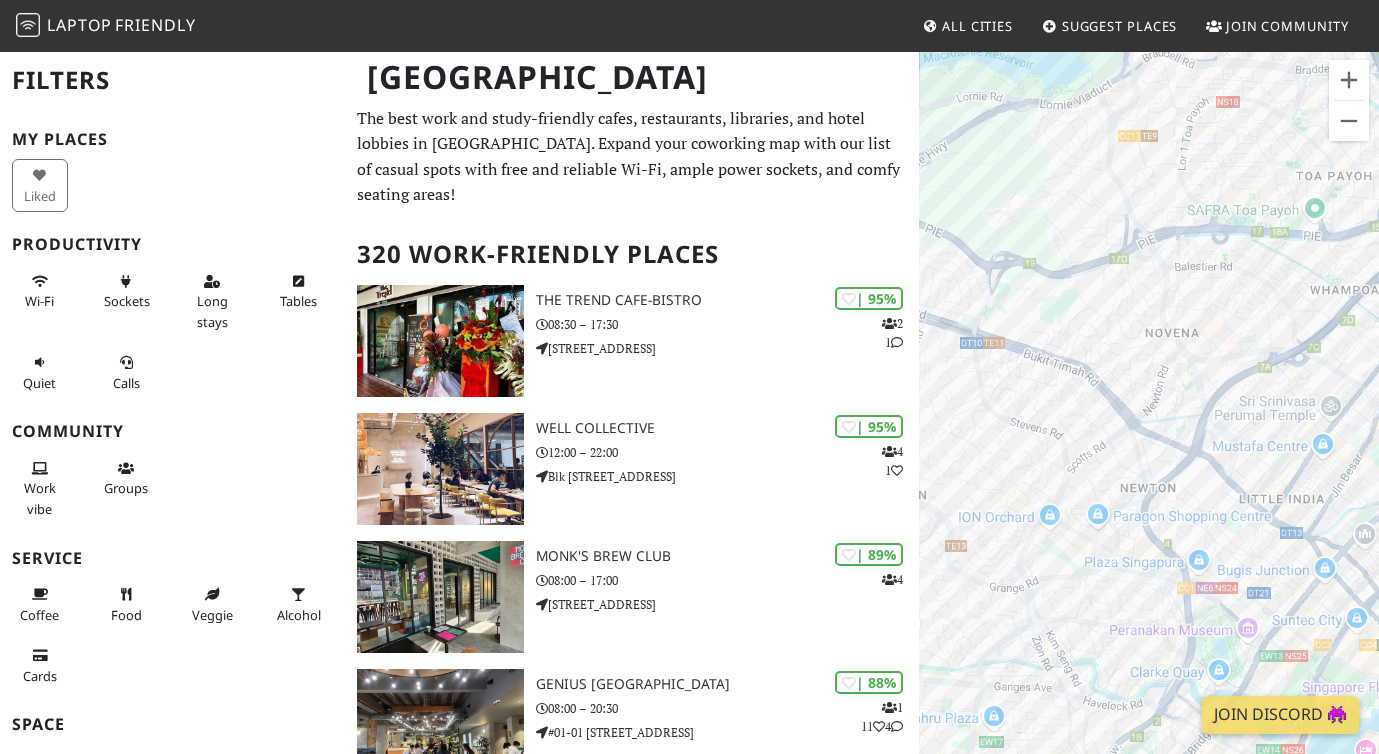 drag, startPoint x: 1236, startPoint y: 349, endPoint x: 1087, endPoint y: 421, distance: 165.48413 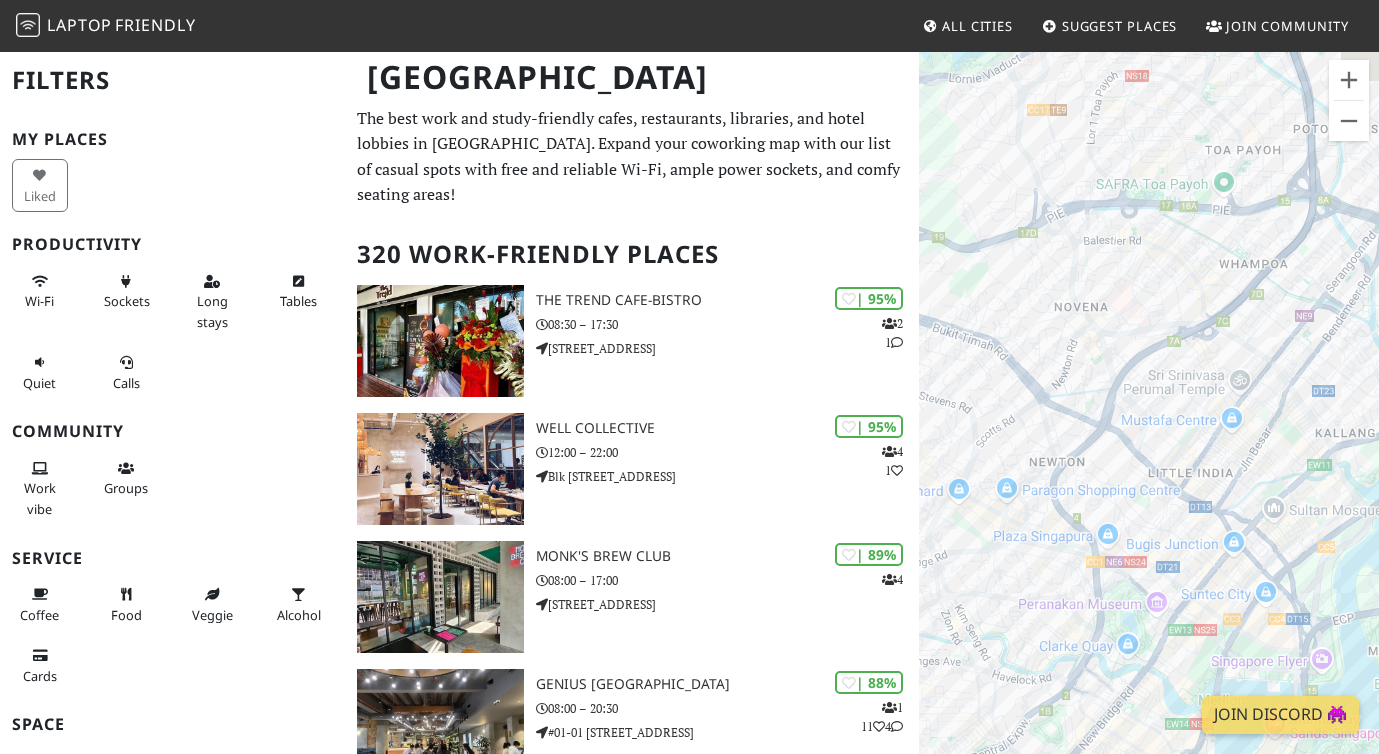 drag, startPoint x: 1256, startPoint y: 311, endPoint x: 1161, endPoint y: 283, distance: 99.0404 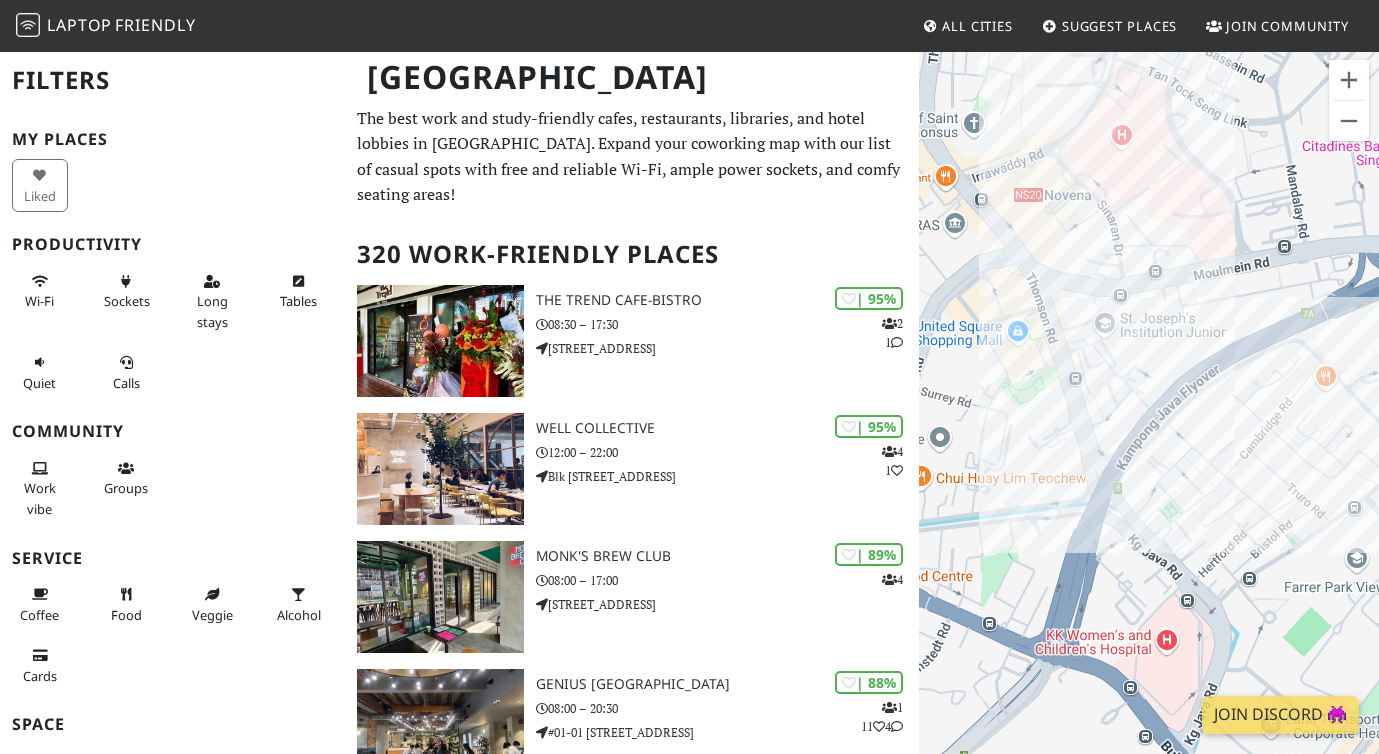 drag, startPoint x: 1175, startPoint y: 445, endPoint x: 1225, endPoint y: 111, distance: 337.72177 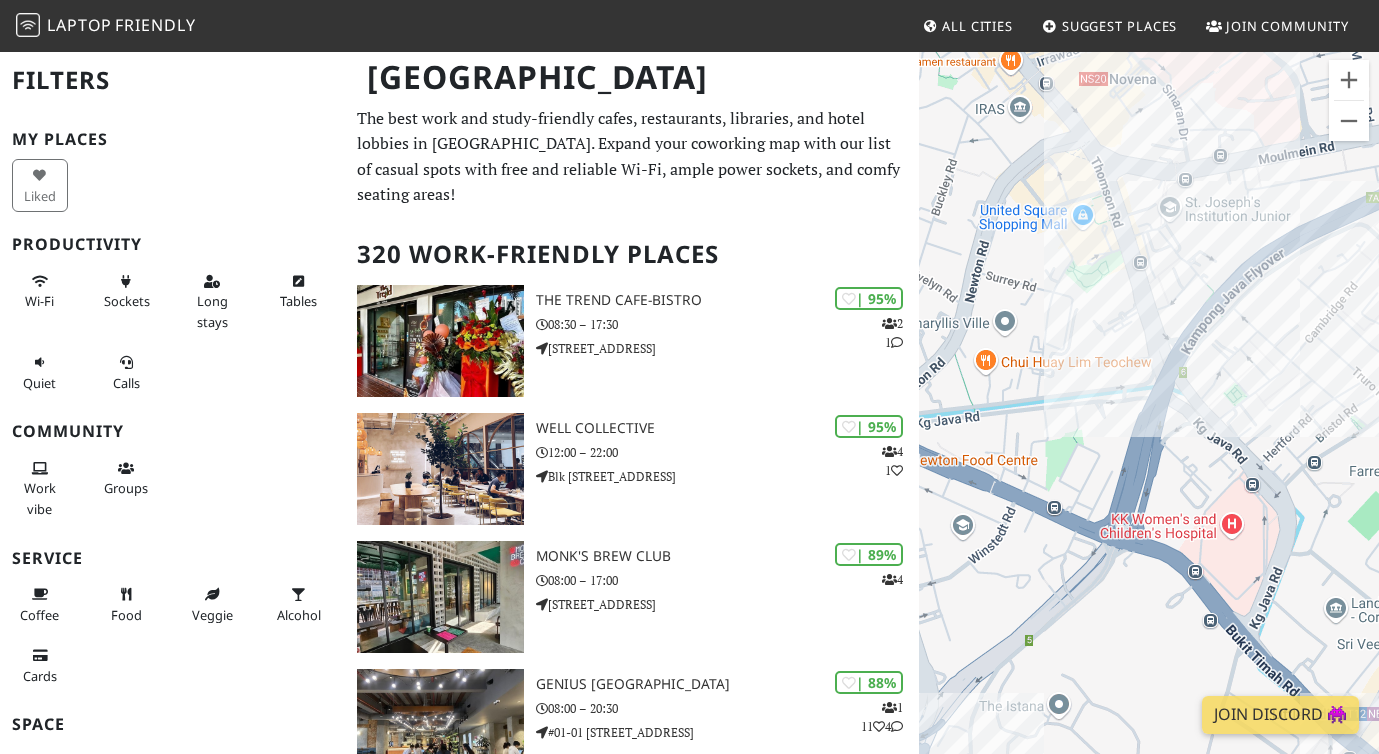 drag, startPoint x: 1097, startPoint y: 351, endPoint x: 1223, endPoint y: 172, distance: 218.89952 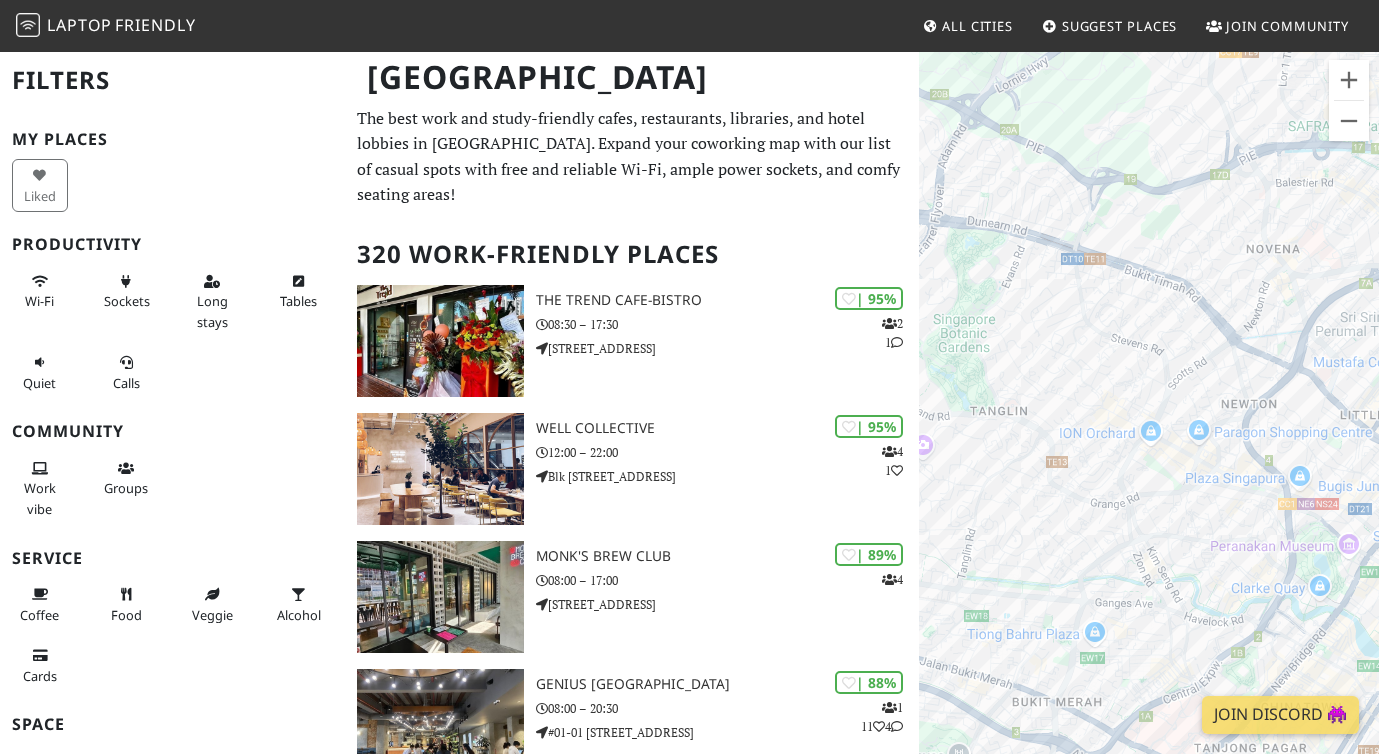 drag, startPoint x: 1192, startPoint y: 329, endPoint x: 1298, endPoint y: 448, distance: 159.36436 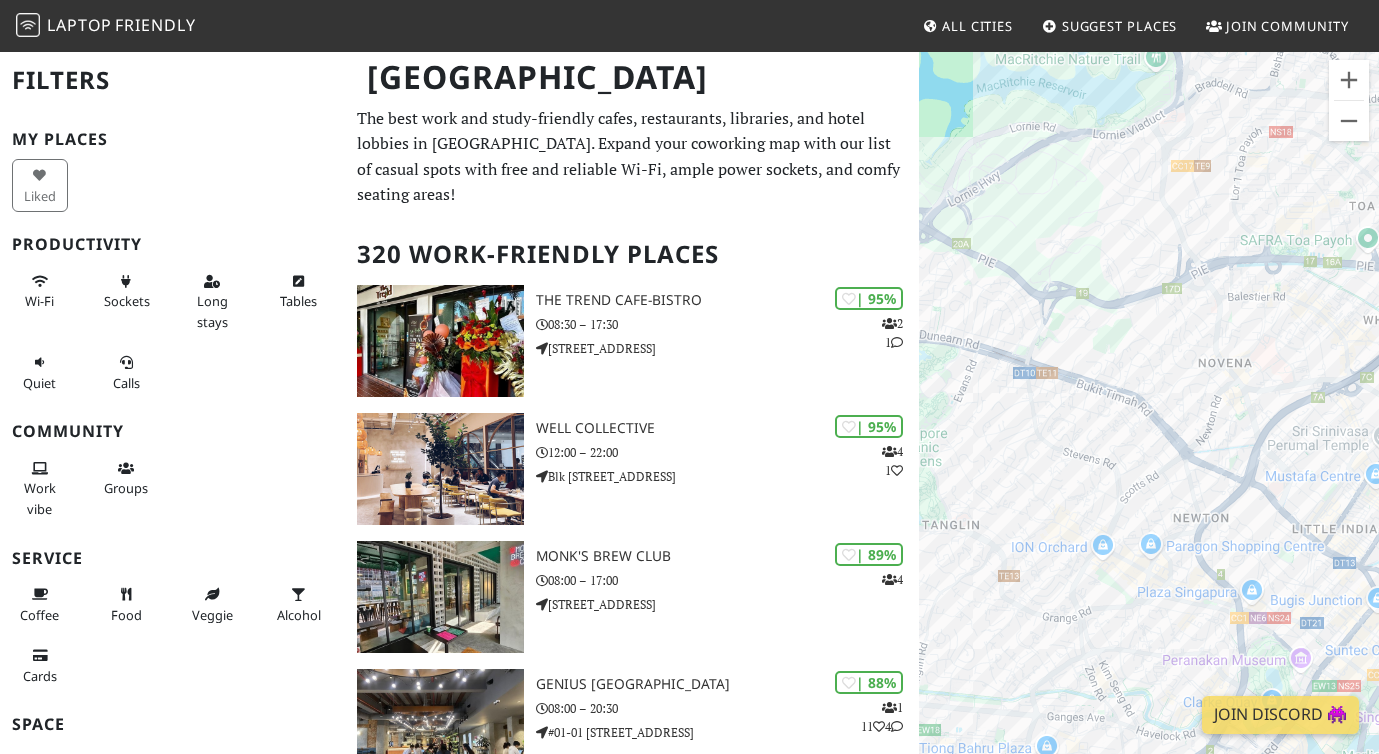 drag, startPoint x: 1212, startPoint y: 487, endPoint x: 1168, endPoint y: 607, distance: 127.81236 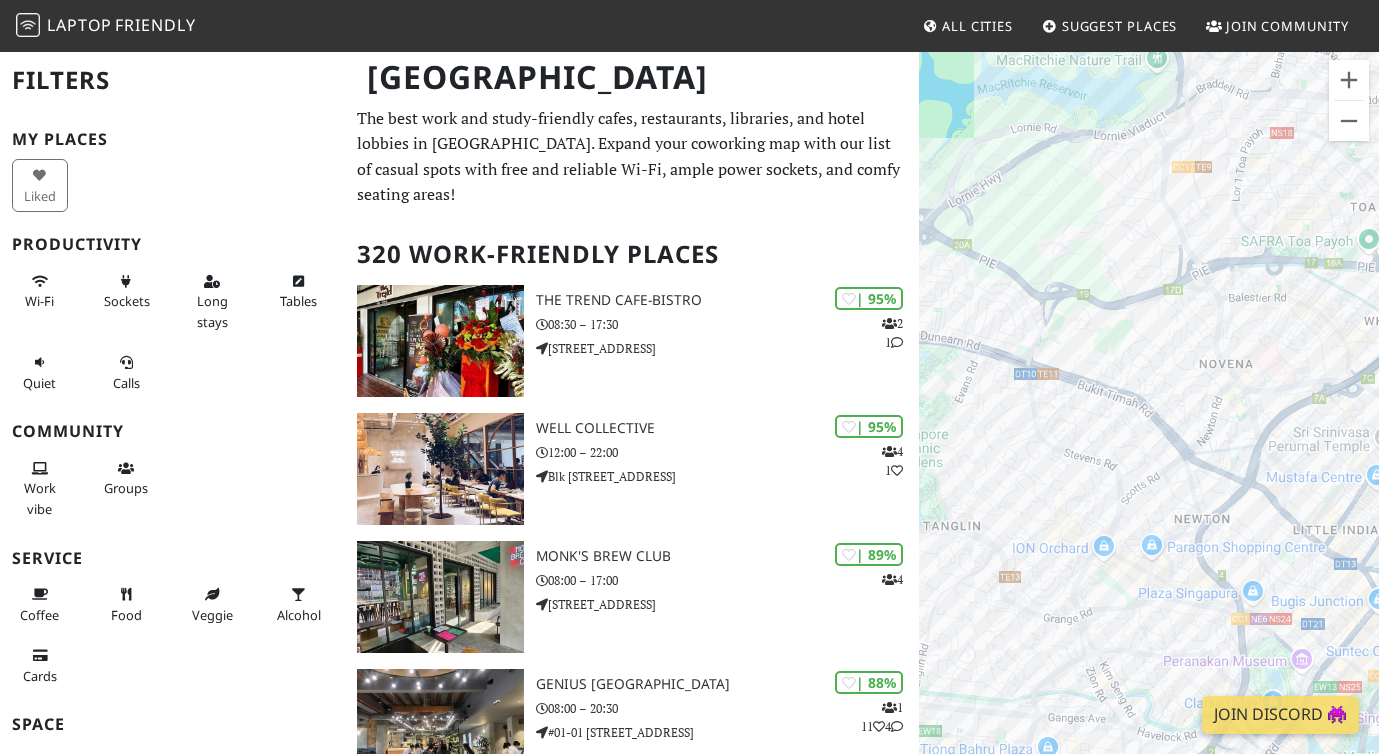 drag, startPoint x: 1111, startPoint y: 489, endPoint x: 1033, endPoint y: 452, distance: 86.33076 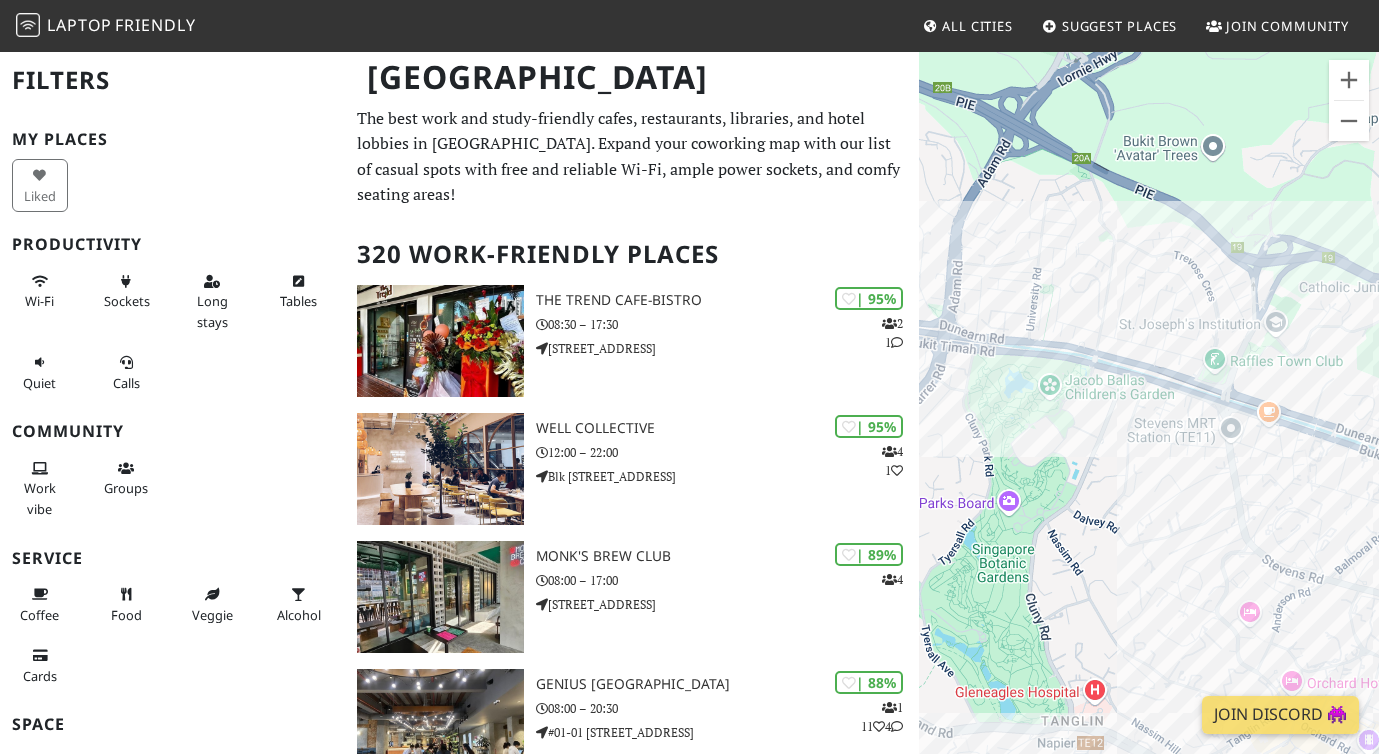 drag, startPoint x: 1053, startPoint y: 358, endPoint x: 1211, endPoint y: 401, distance: 163.74675 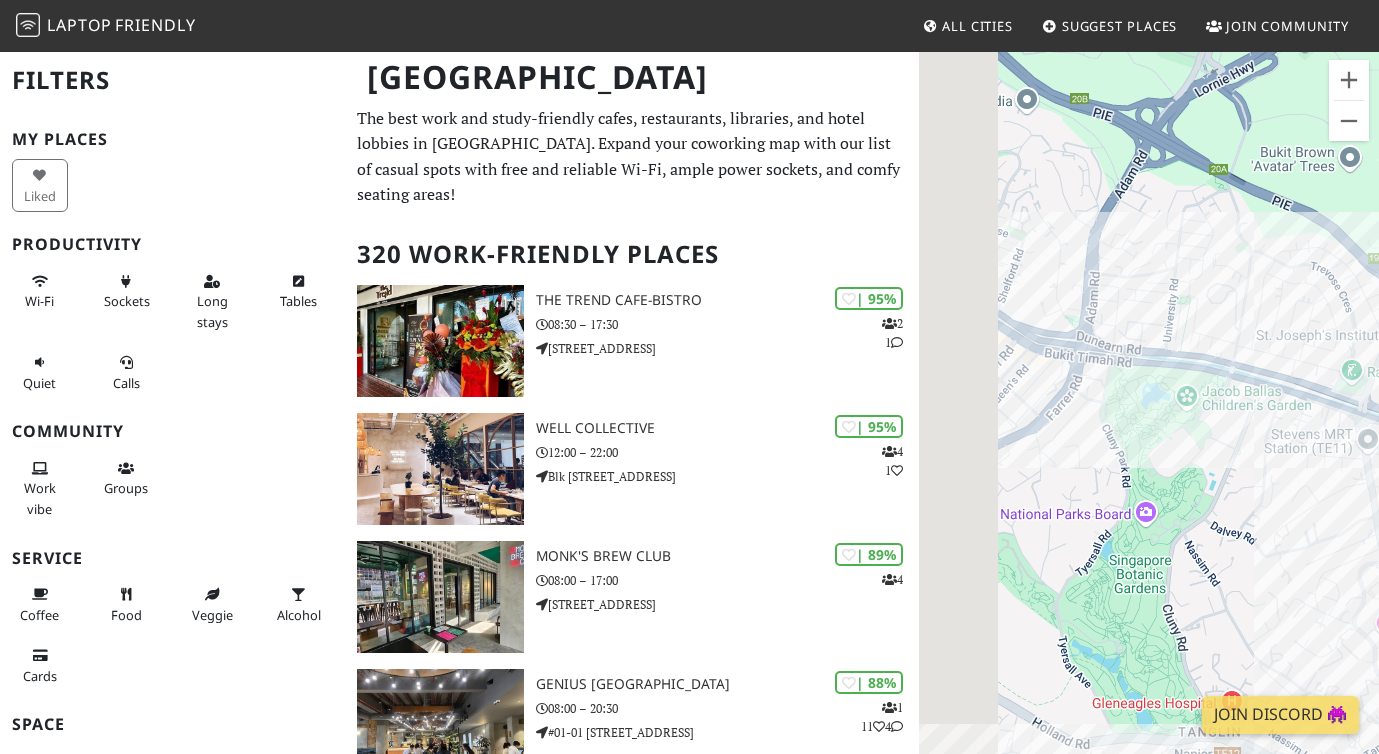 drag, startPoint x: 1146, startPoint y: 393, endPoint x: 1336, endPoint y: 423, distance: 192.35384 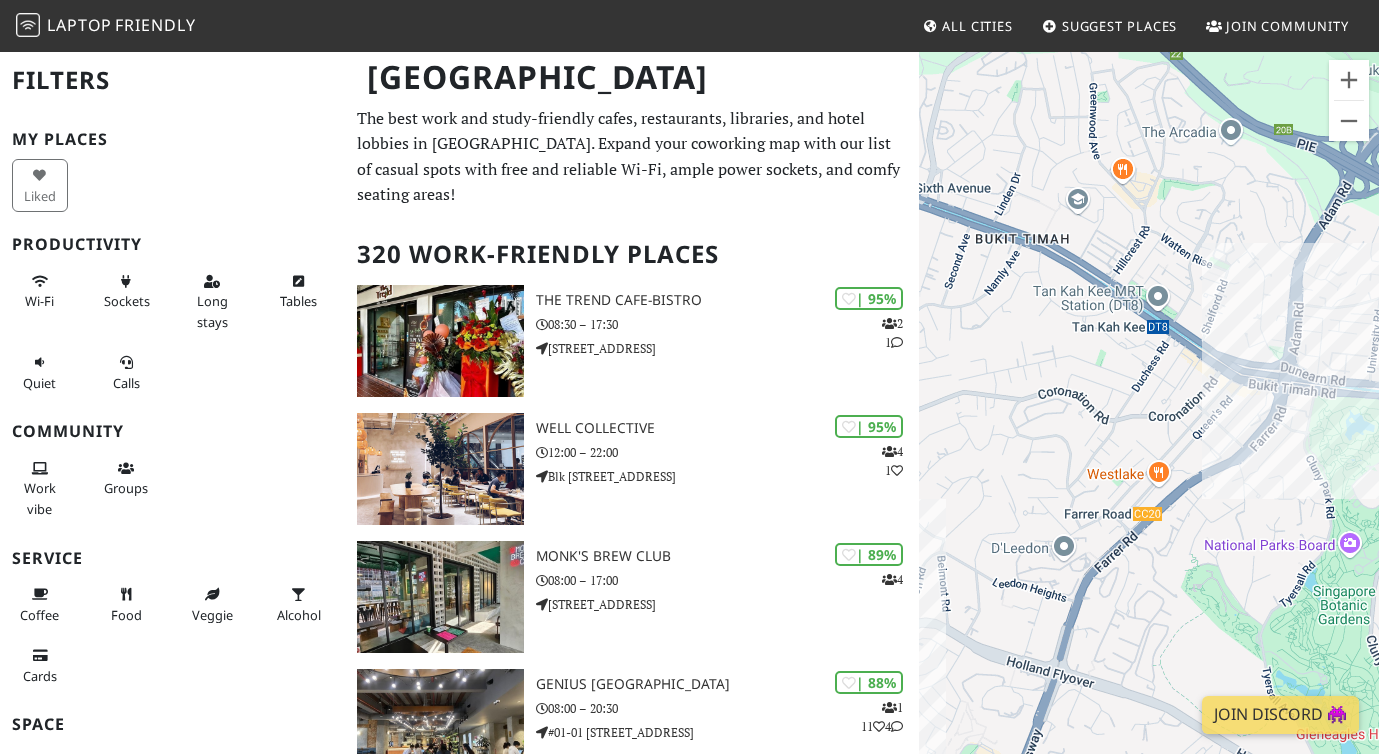 drag, startPoint x: 1183, startPoint y: 352, endPoint x: 1315, endPoint y: 374, distance: 133.82077 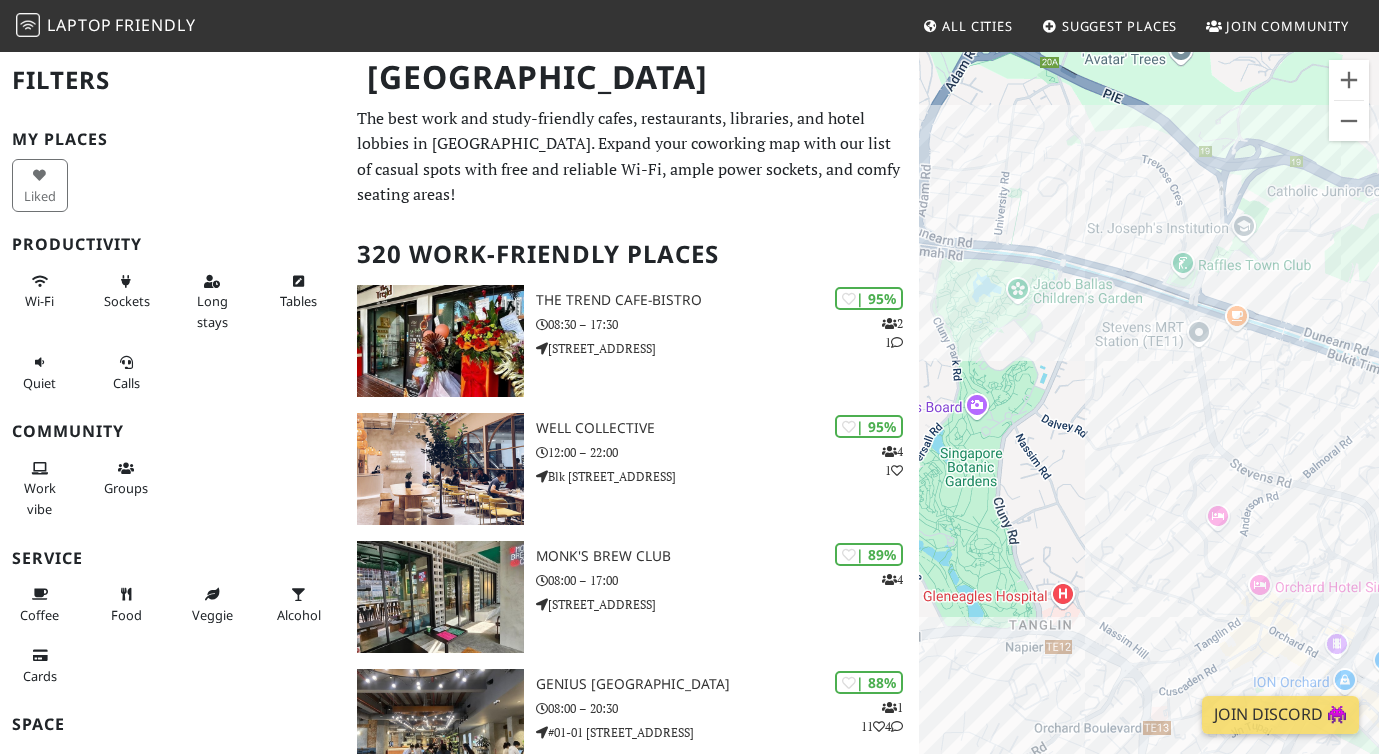 drag, startPoint x: 1149, startPoint y: 332, endPoint x: 776, endPoint y: 193, distance: 398.05777 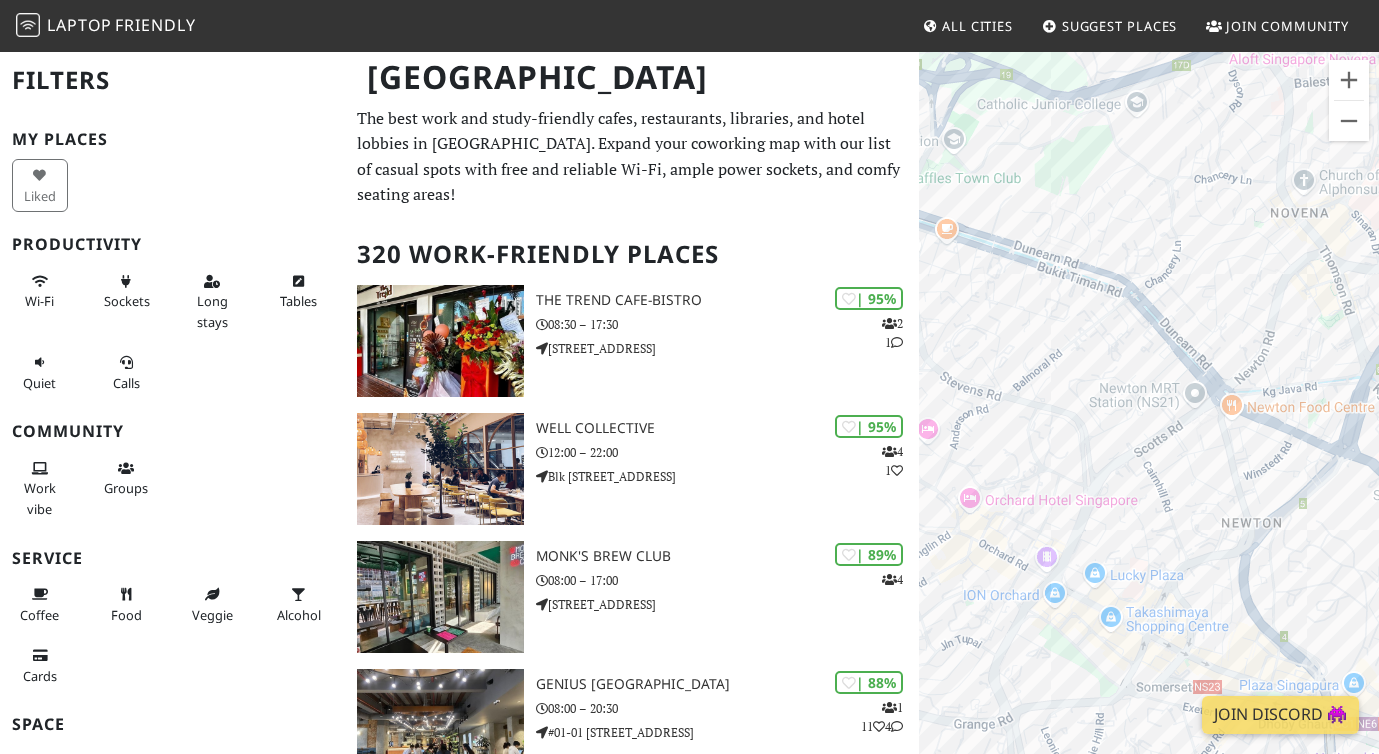 drag, startPoint x: 1295, startPoint y: 325, endPoint x: 1004, endPoint y: 237, distance: 304.0148 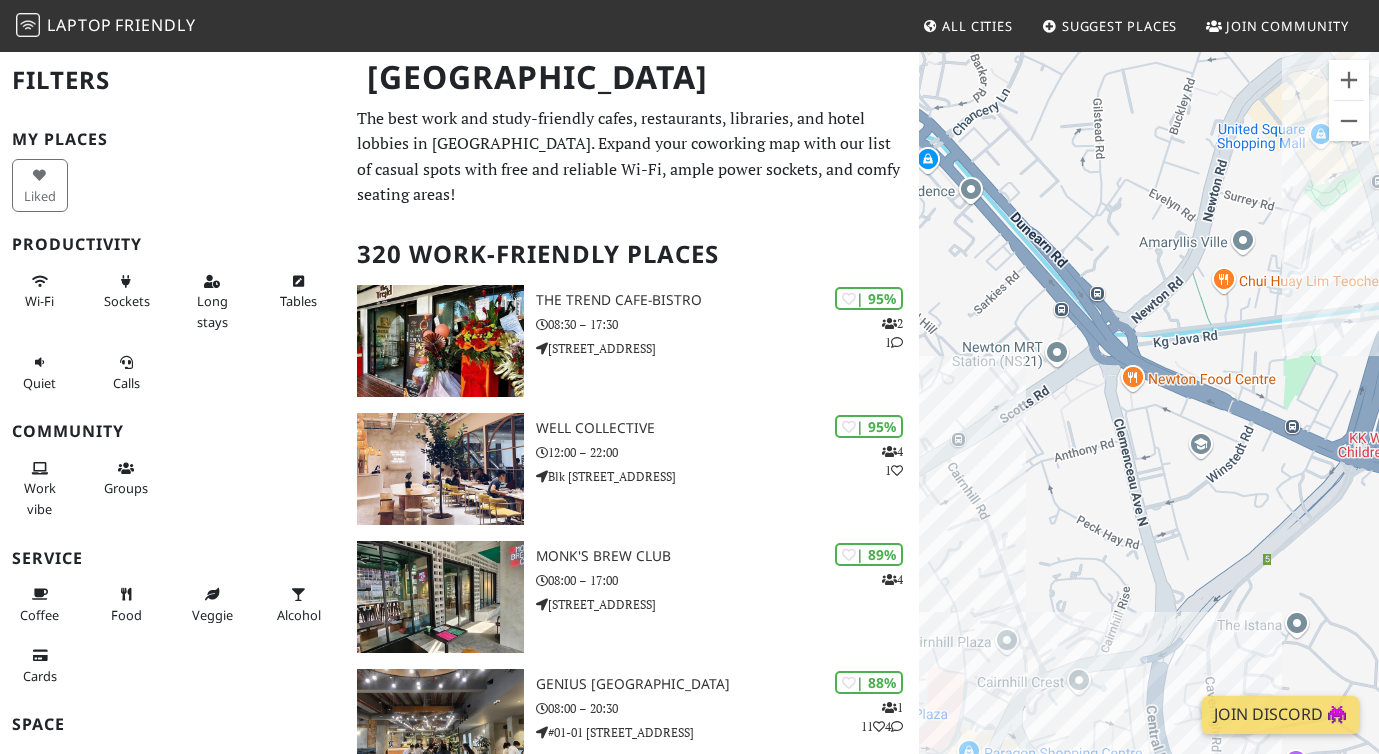 drag, startPoint x: 1215, startPoint y: 473, endPoint x: 1004, endPoint y: 397, distance: 224.26993 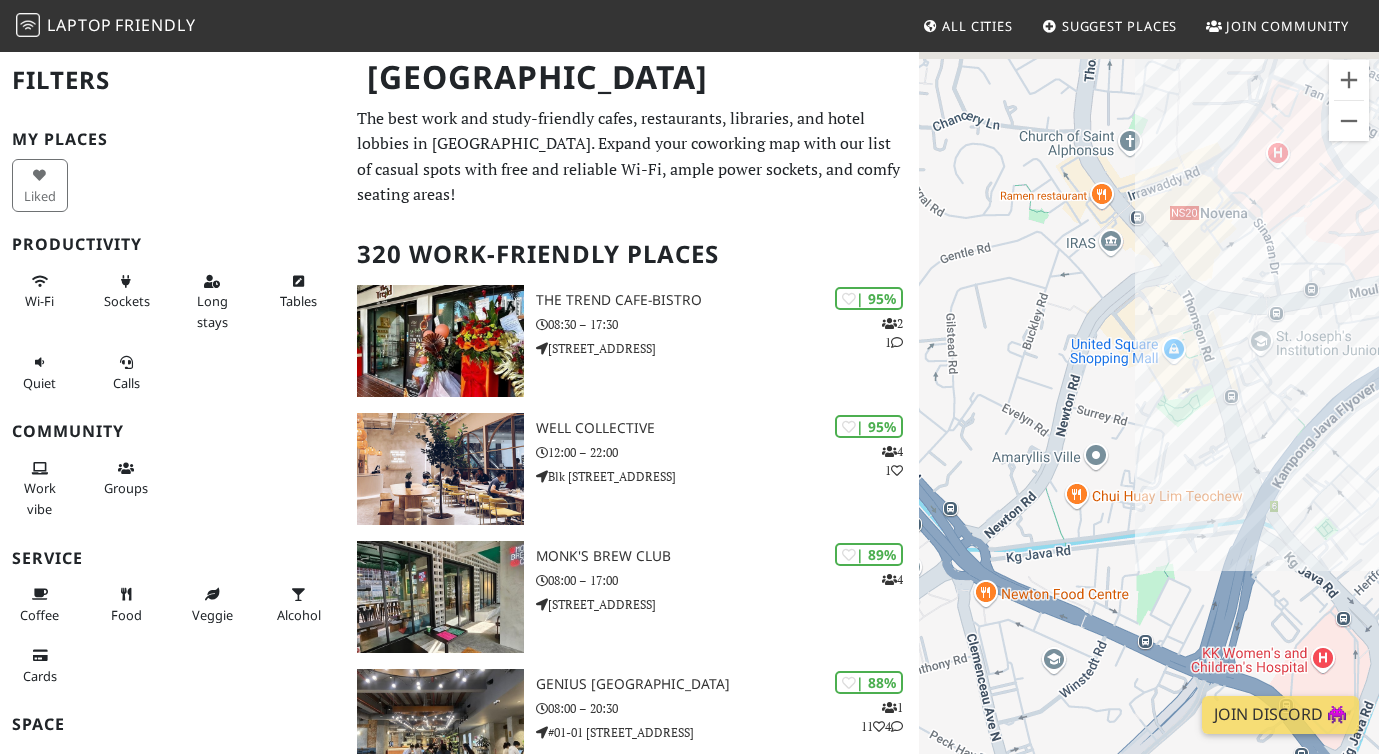 drag, startPoint x: 1205, startPoint y: 329, endPoint x: 1110, endPoint y: 511, distance: 205.30222 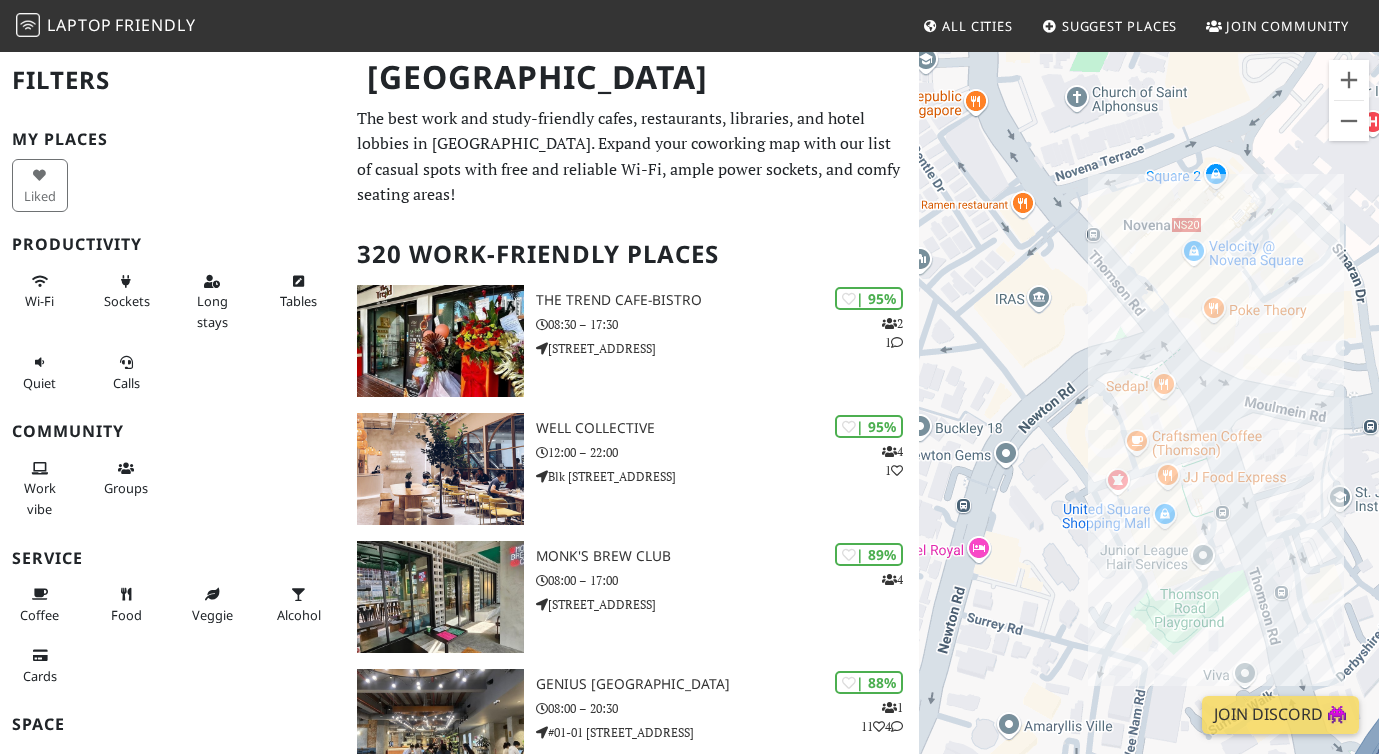 drag, startPoint x: 1218, startPoint y: 252, endPoint x: 1239, endPoint y: 377, distance: 126.751724 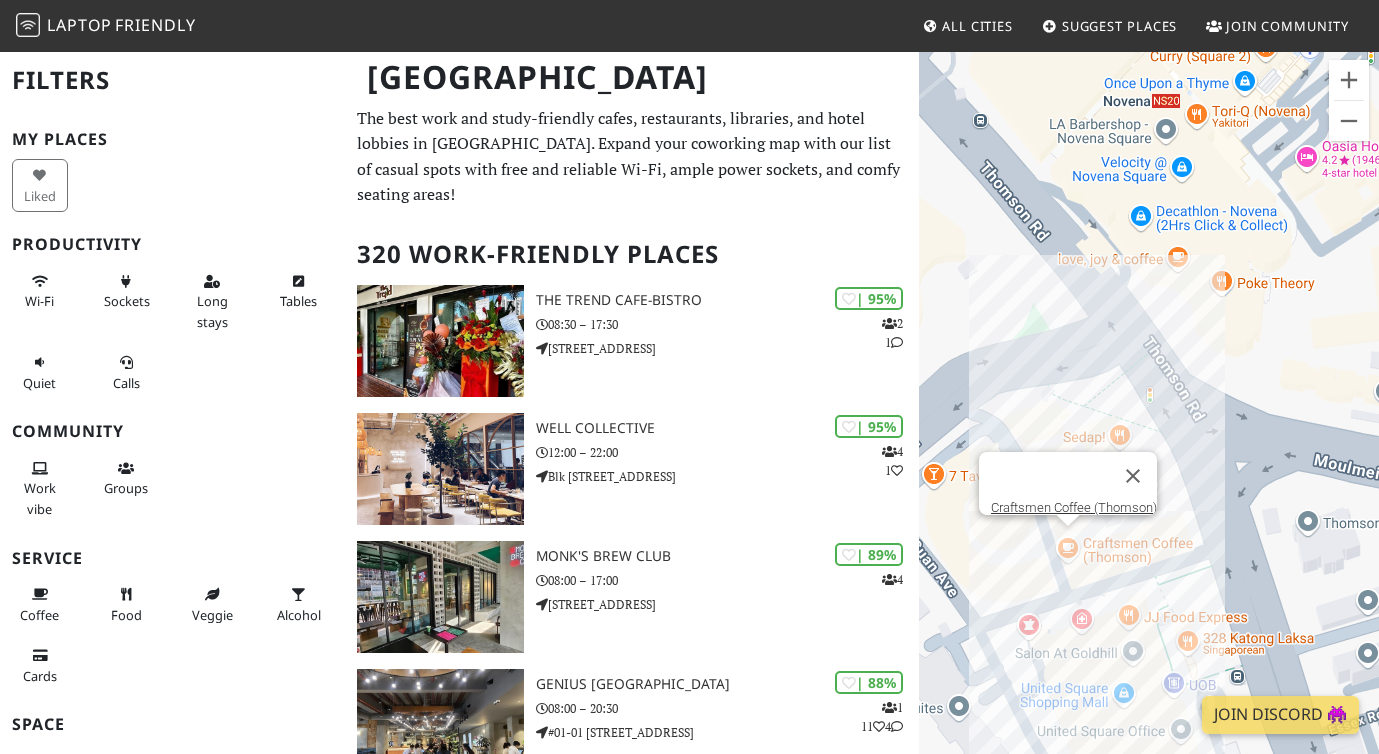 click on "To navigate, press the arrow keys. Craftsmen Coffee (Thomson)" at bounding box center (1149, 427) 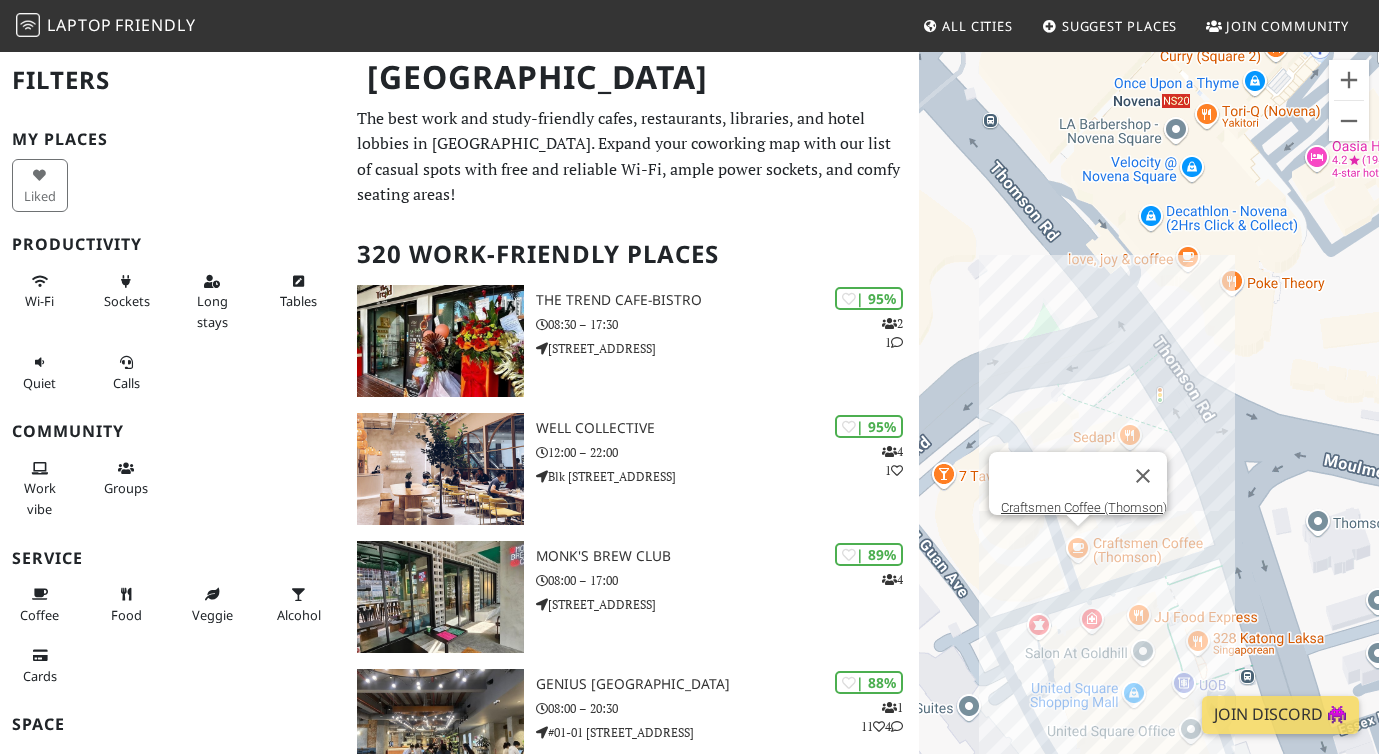click on "To navigate, press the arrow keys. Craftsmen Coffee (Thomson)" at bounding box center (1149, 427) 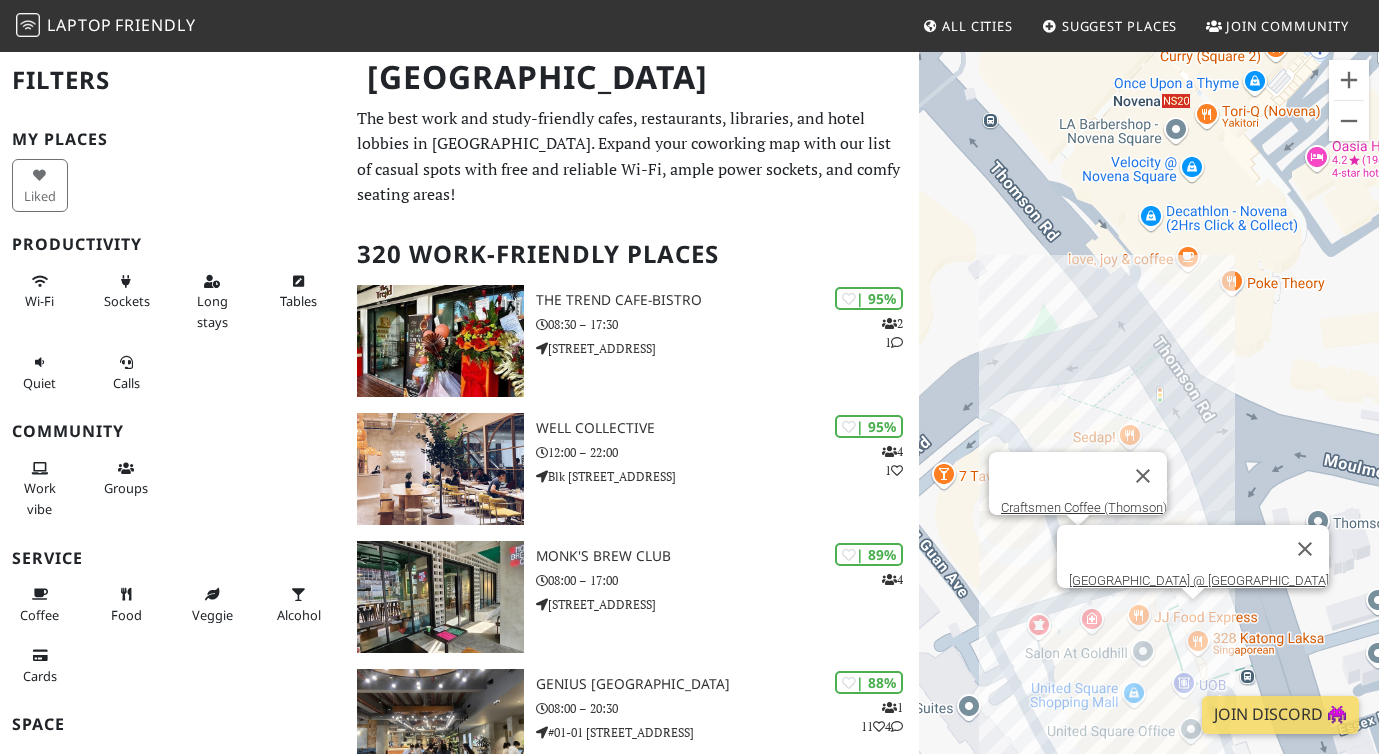 click on "To navigate, press the arrow keys. Craftsmen Coffee (Thomson) Starbucks Reserve @ United Square" at bounding box center [1149, 427] 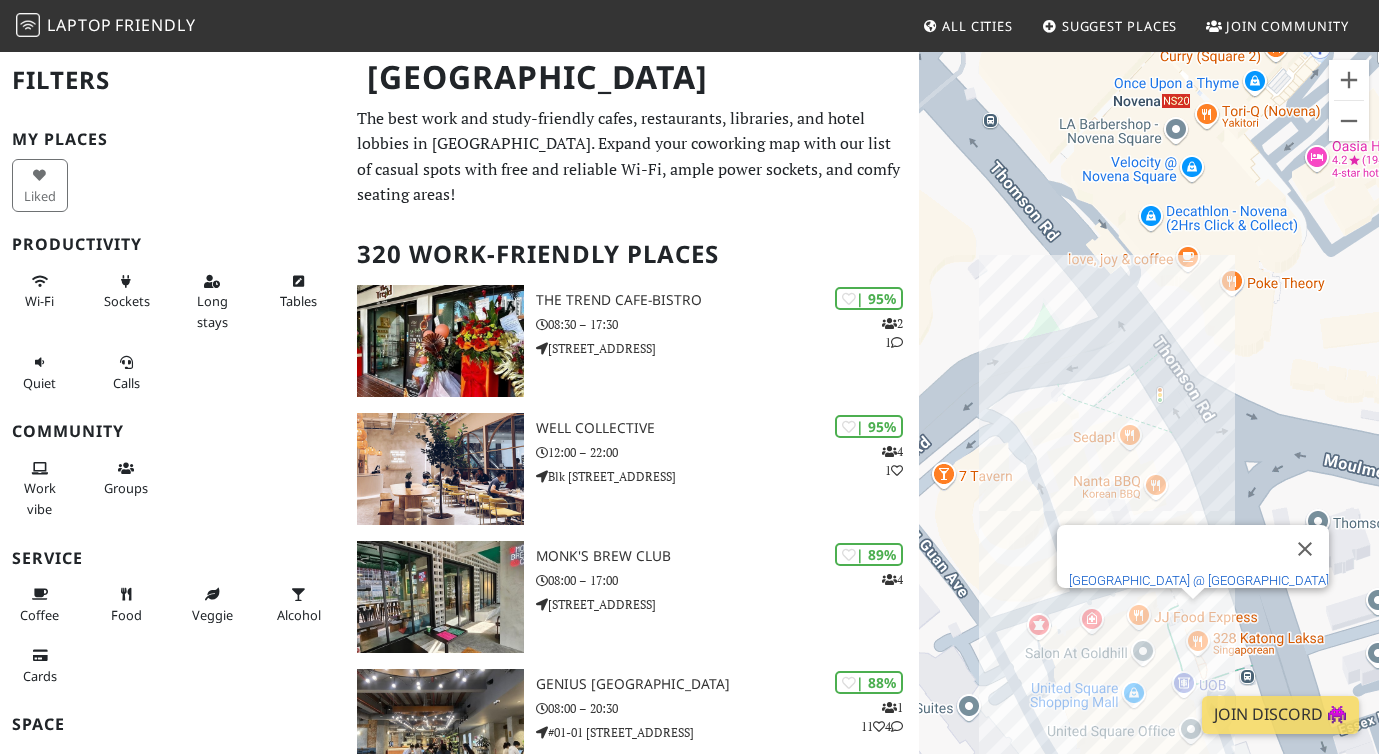click on "[GEOGRAPHIC_DATA] @ [GEOGRAPHIC_DATA]" at bounding box center (1199, 580) 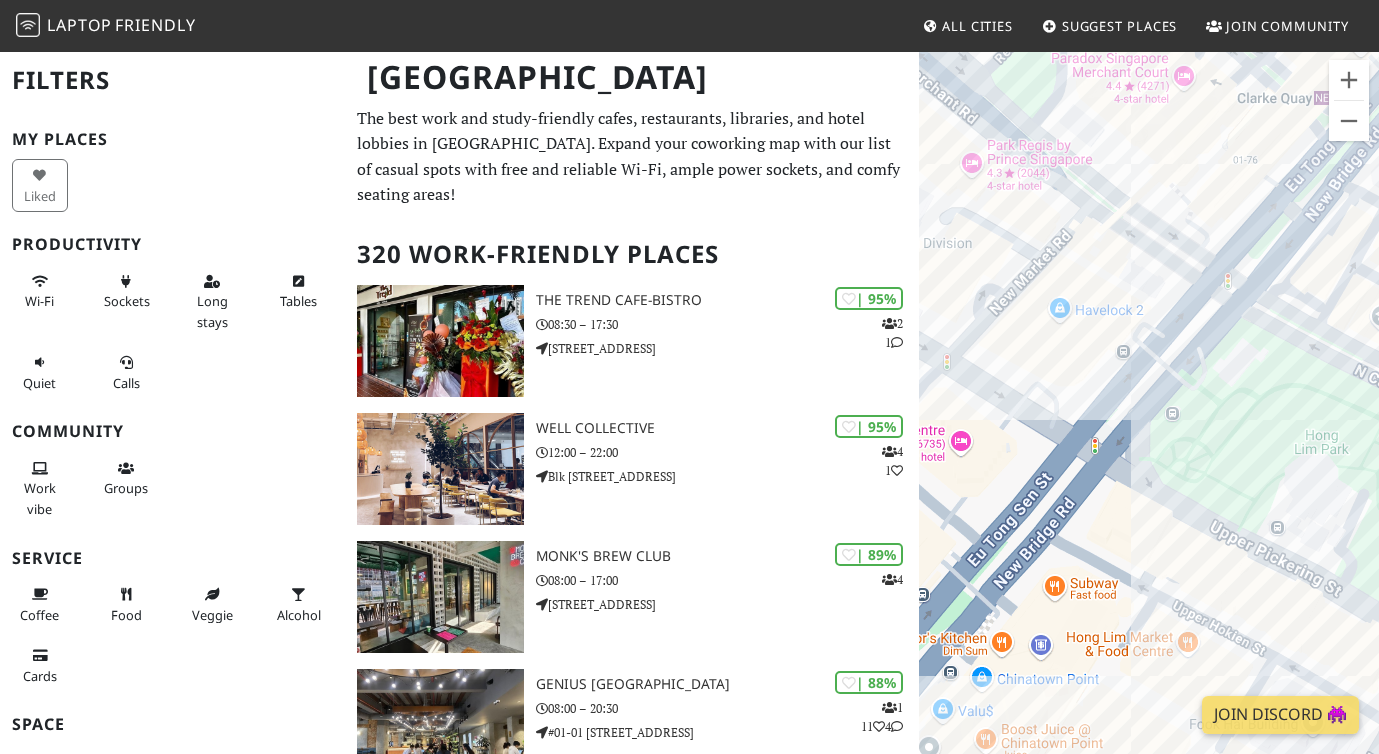 drag, startPoint x: 1211, startPoint y: 541, endPoint x: 1100, endPoint y: 666, distance: 167.17058 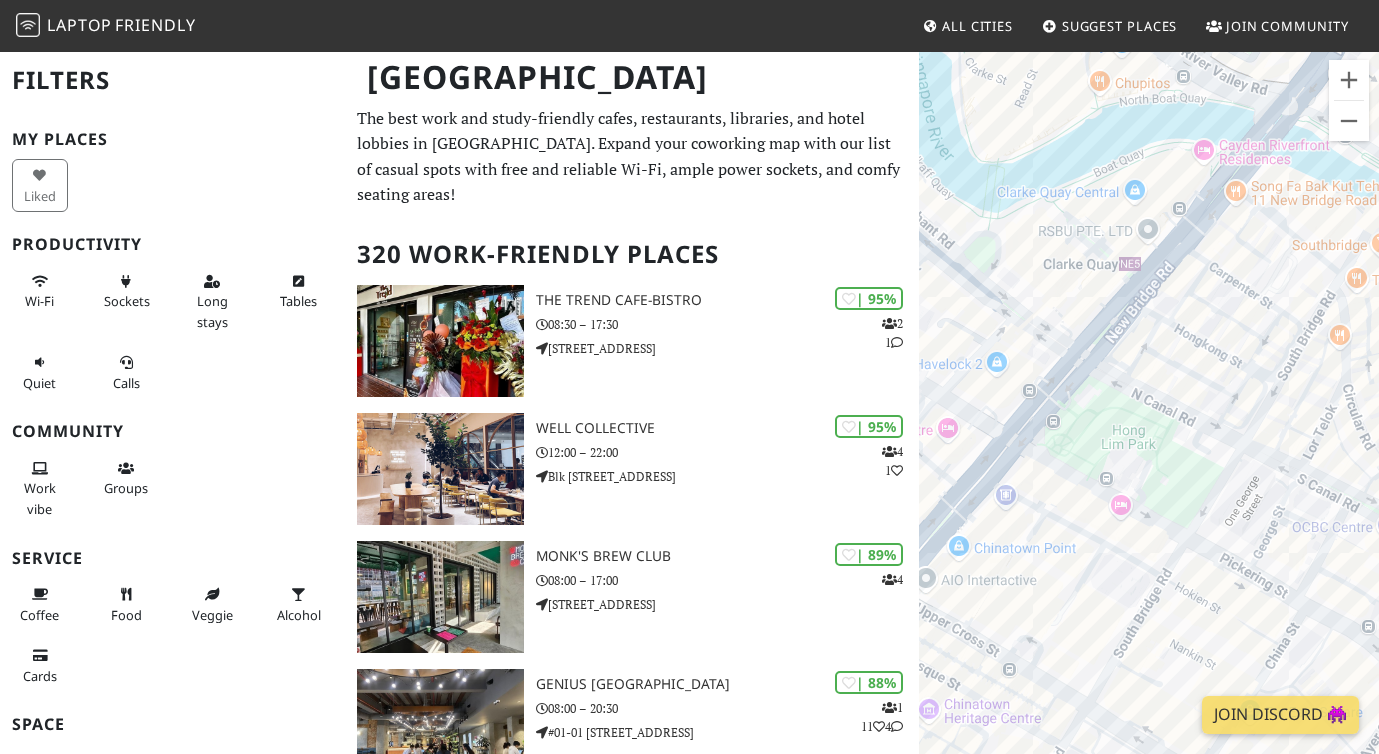 drag, startPoint x: 1193, startPoint y: 644, endPoint x: 1113, endPoint y: 441, distance: 218.19487 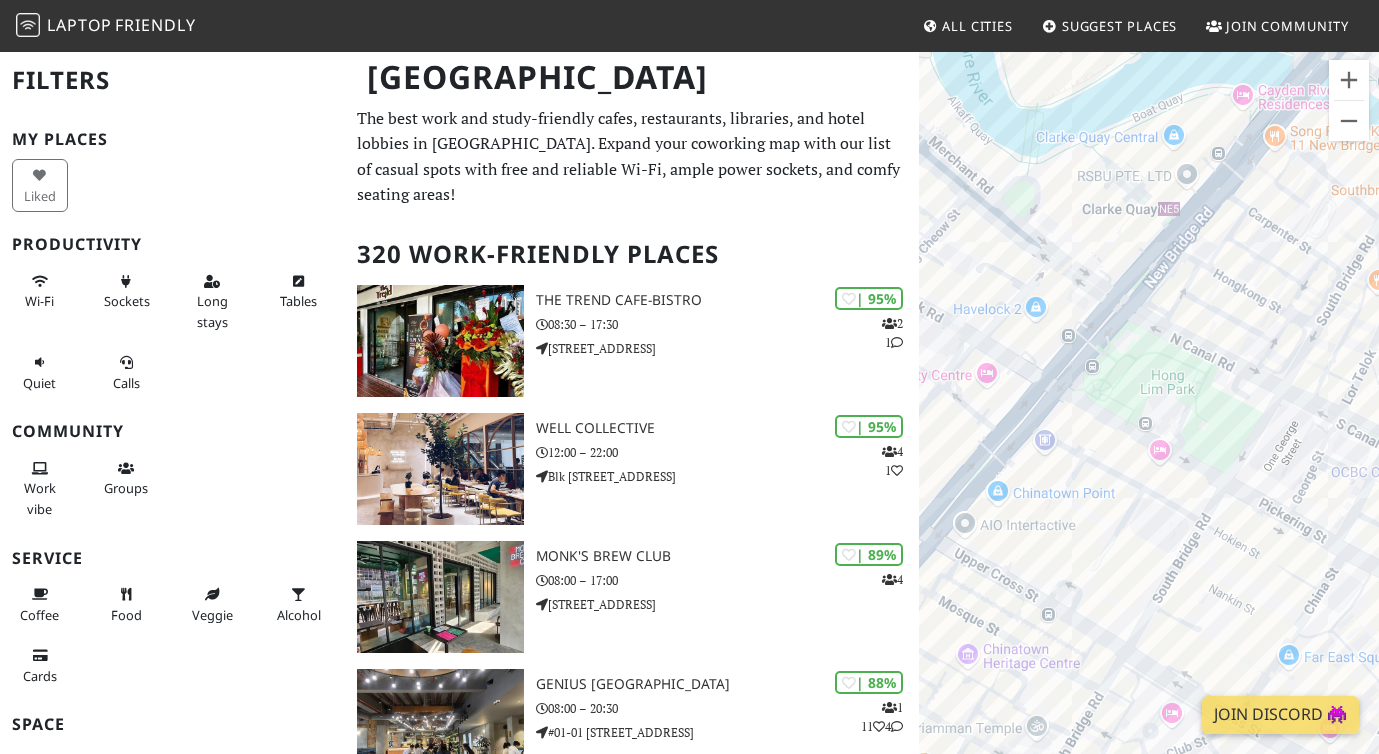 drag, startPoint x: 1100, startPoint y: 553, endPoint x: 1302, endPoint y: 460, distance: 222.38031 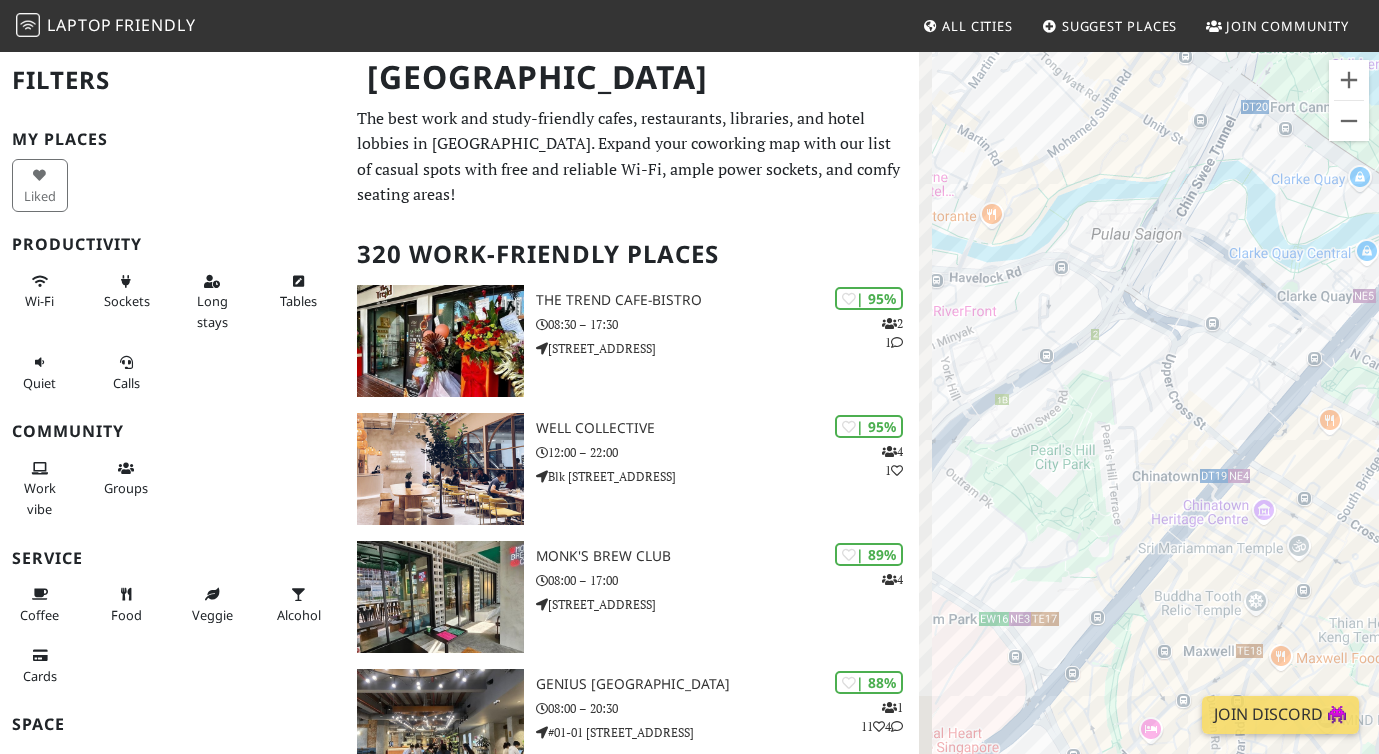 drag, startPoint x: 1111, startPoint y: 508, endPoint x: 1229, endPoint y: 494, distance: 118.82761 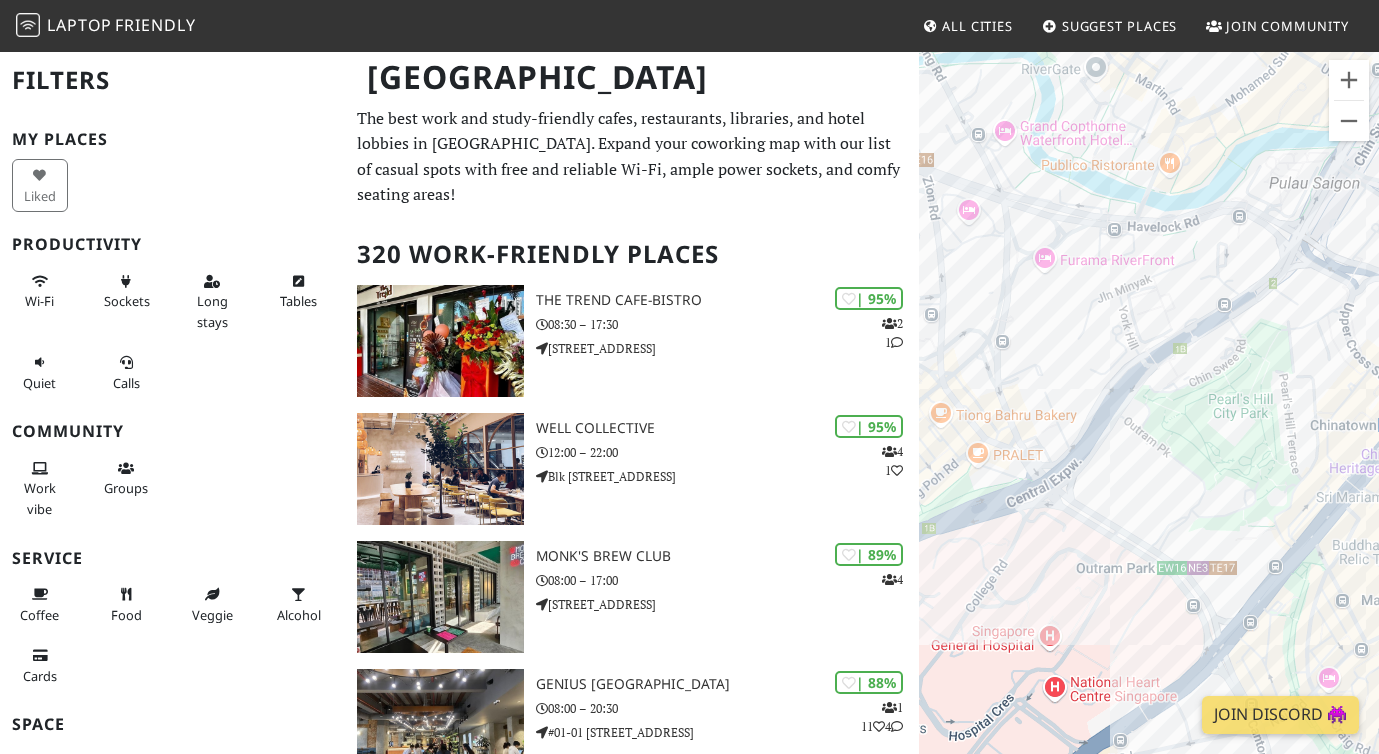drag, startPoint x: 1110, startPoint y: 541, endPoint x: 1289, endPoint y: 489, distance: 186.4001 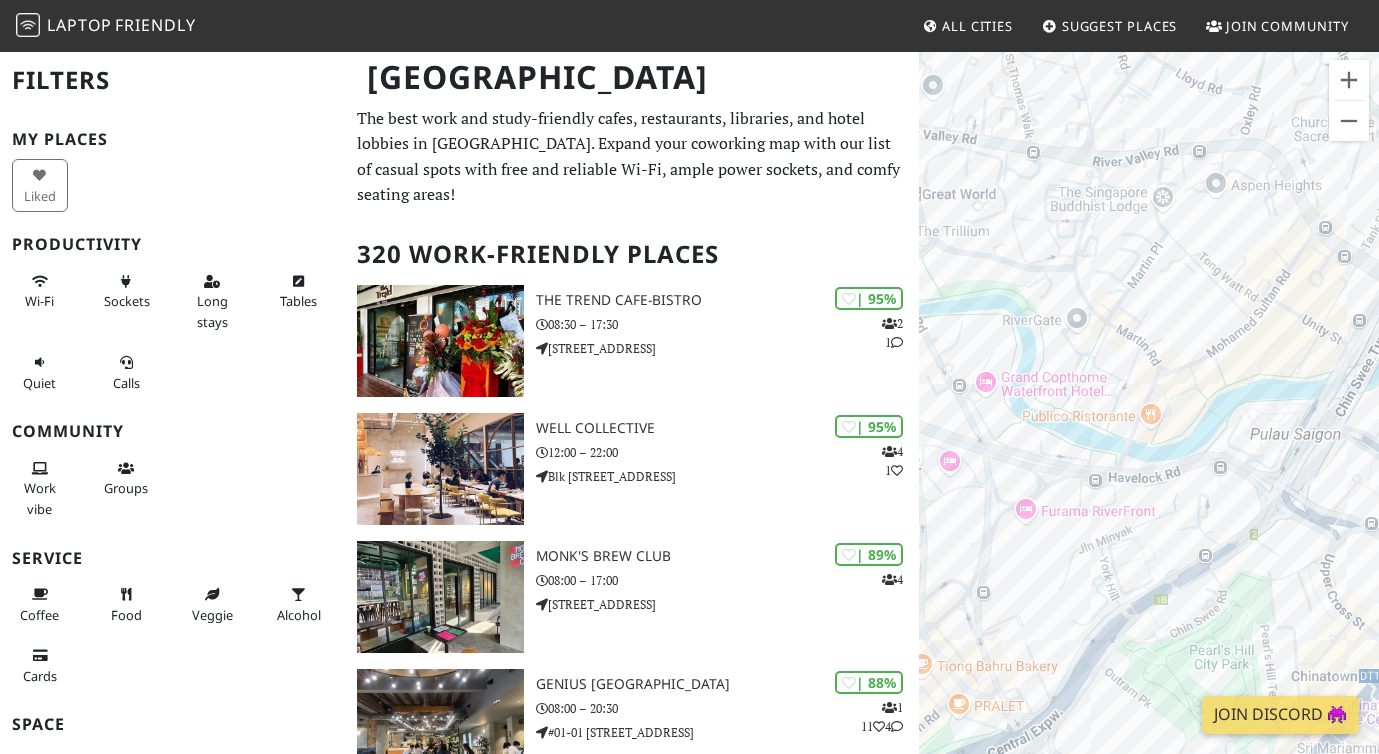 drag, startPoint x: 1203, startPoint y: 376, endPoint x: 1181, endPoint y: 633, distance: 257.9399 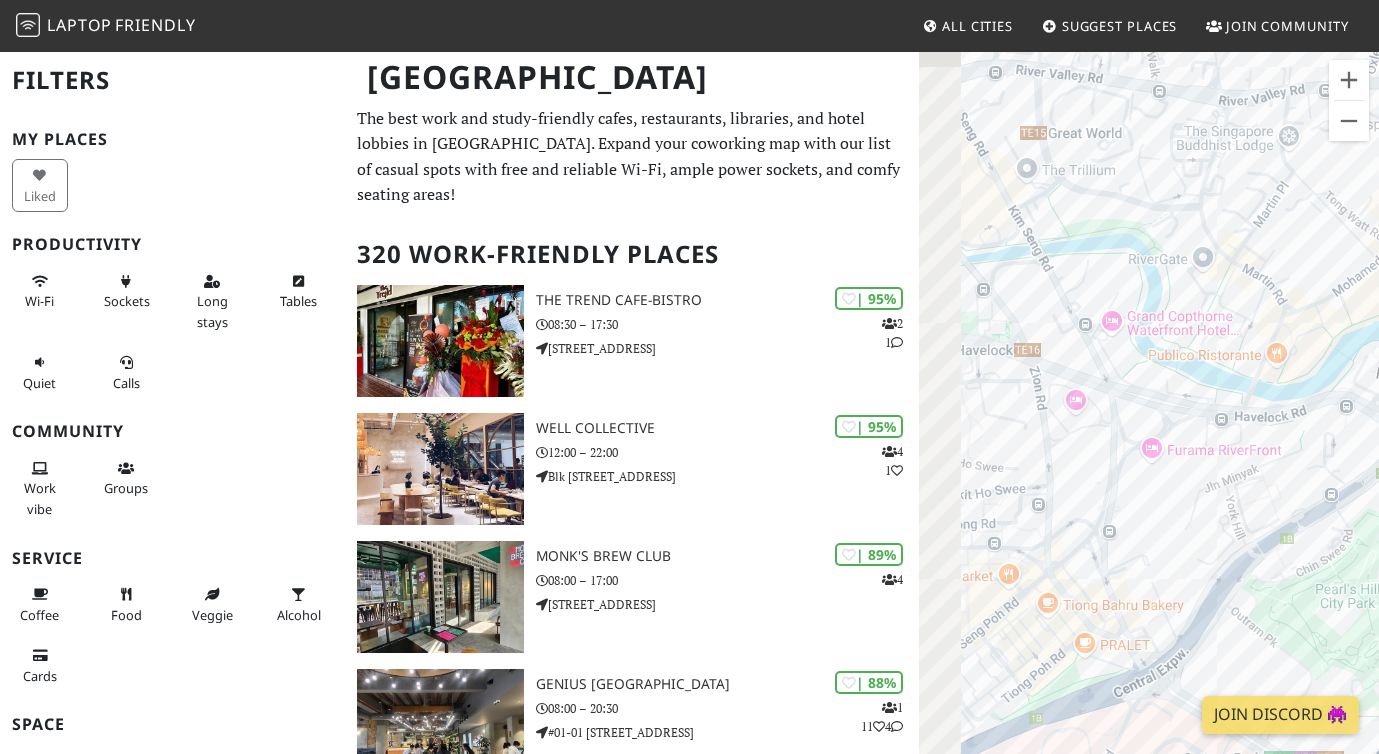 drag, startPoint x: 1240, startPoint y: 511, endPoint x: 1339, endPoint y: 444, distance: 119.54079 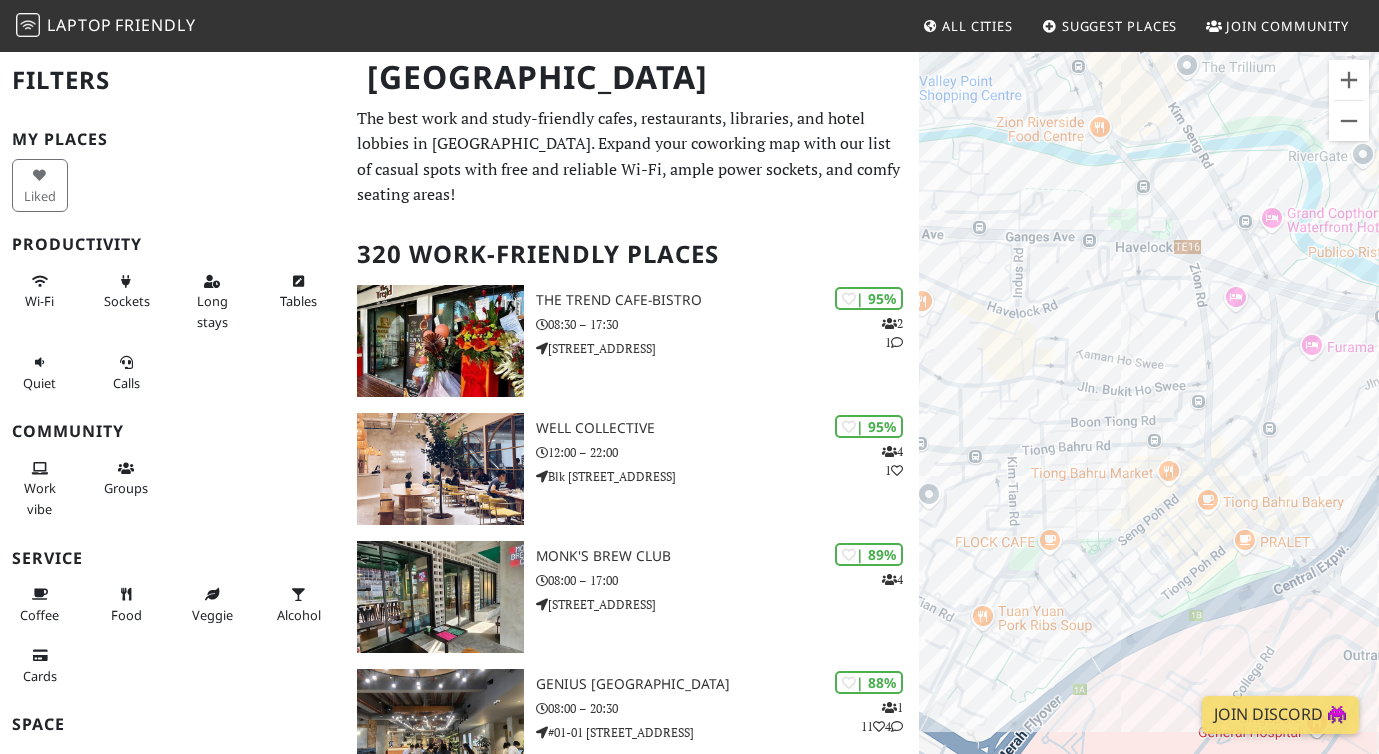 drag, startPoint x: 1202, startPoint y: 512, endPoint x: 1327, endPoint y: 462, distance: 134.62912 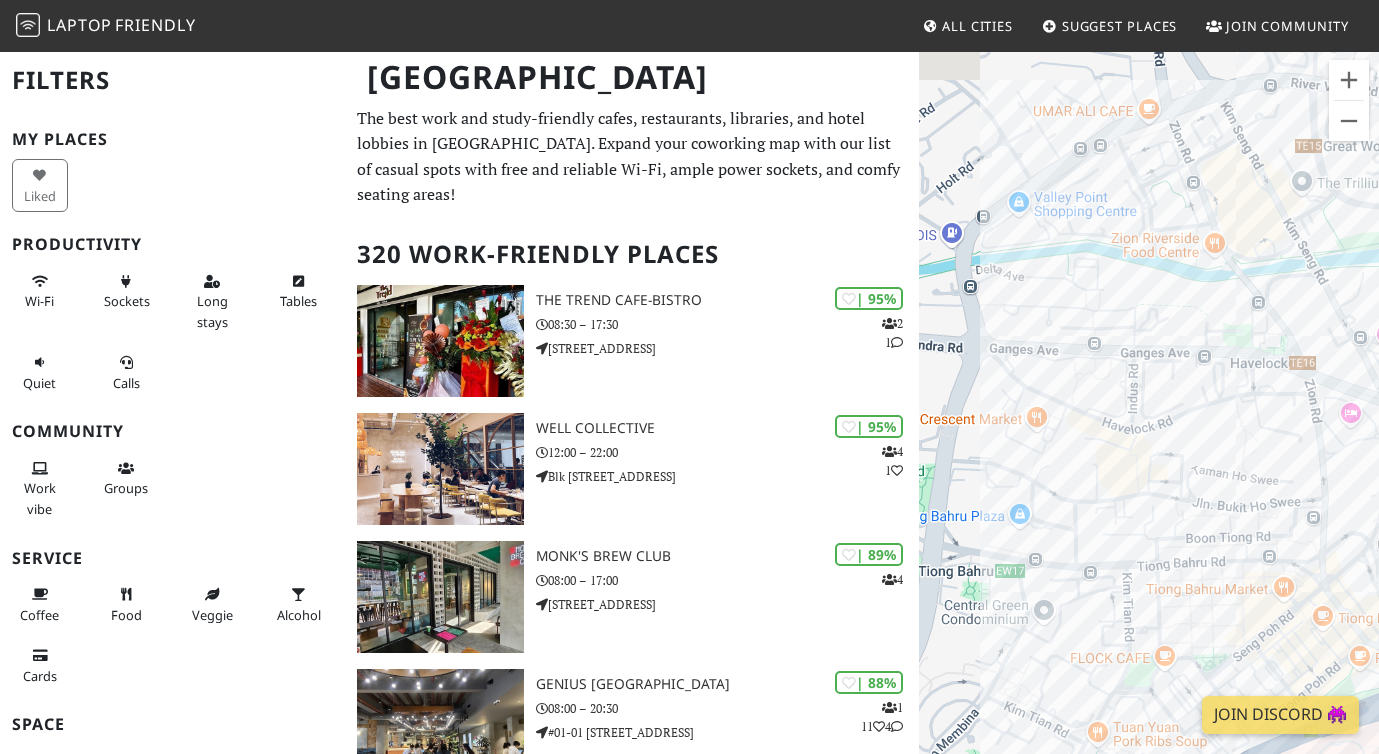 drag, startPoint x: 1155, startPoint y: 495, endPoint x: 1208, endPoint y: 628, distance: 143.17122 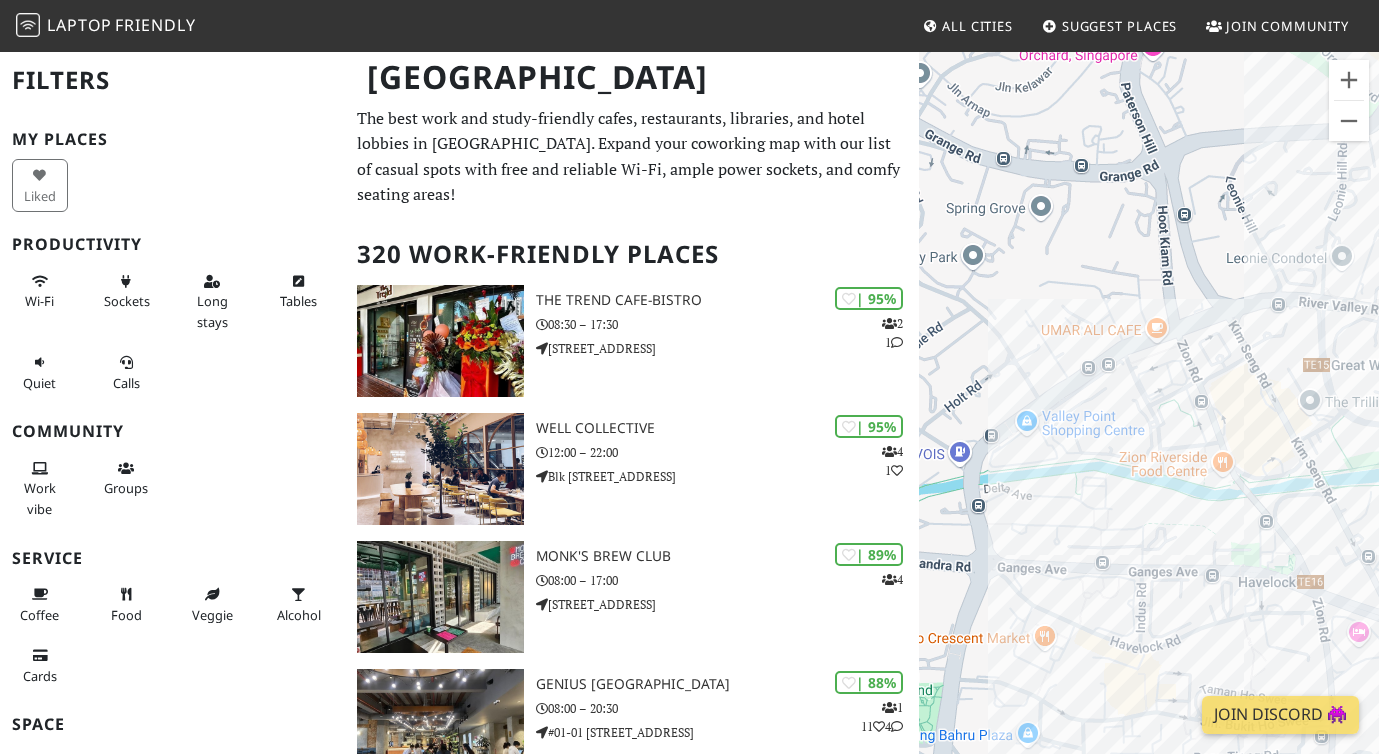 drag, startPoint x: 1173, startPoint y: 445, endPoint x: 1193, endPoint y: 705, distance: 260.7681 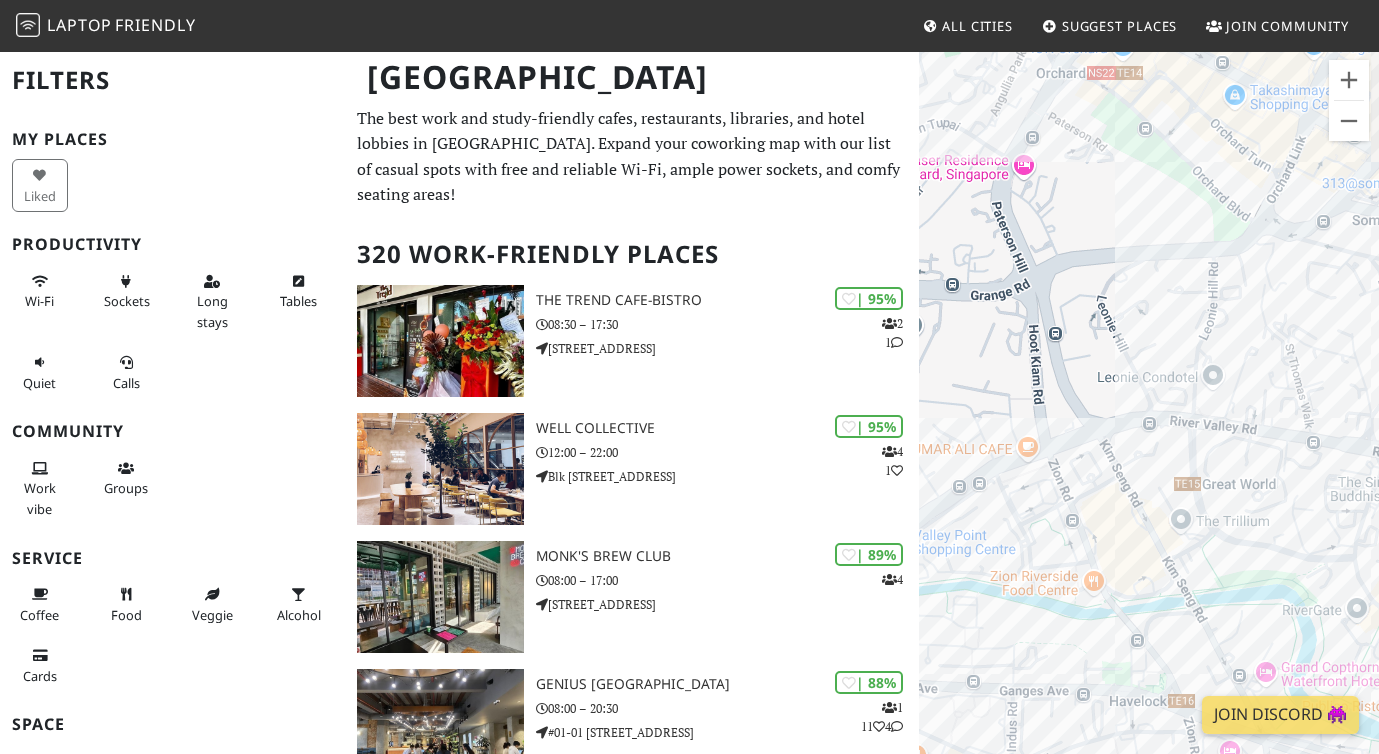 drag 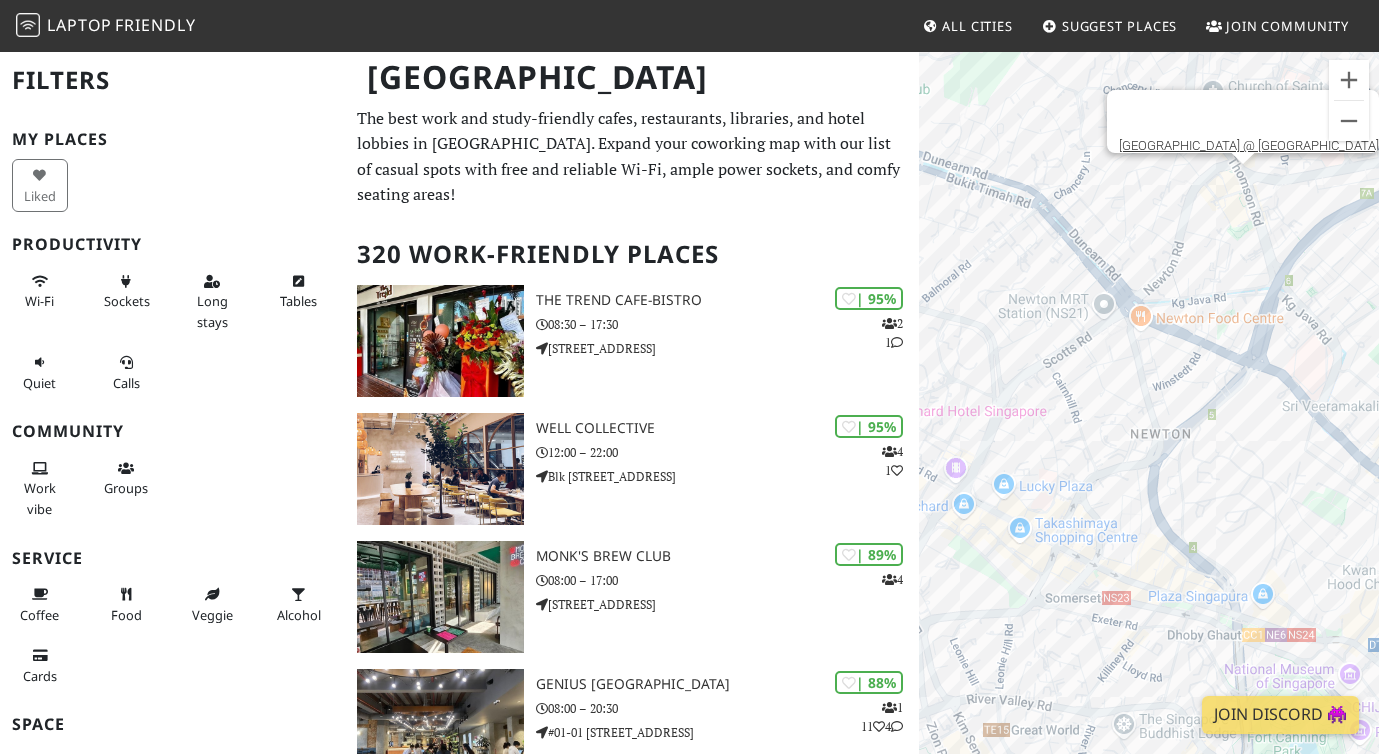 click on "To navigate, press the arrow keys. Starbucks Reserve @ United Square" at bounding box center [1149, 427] 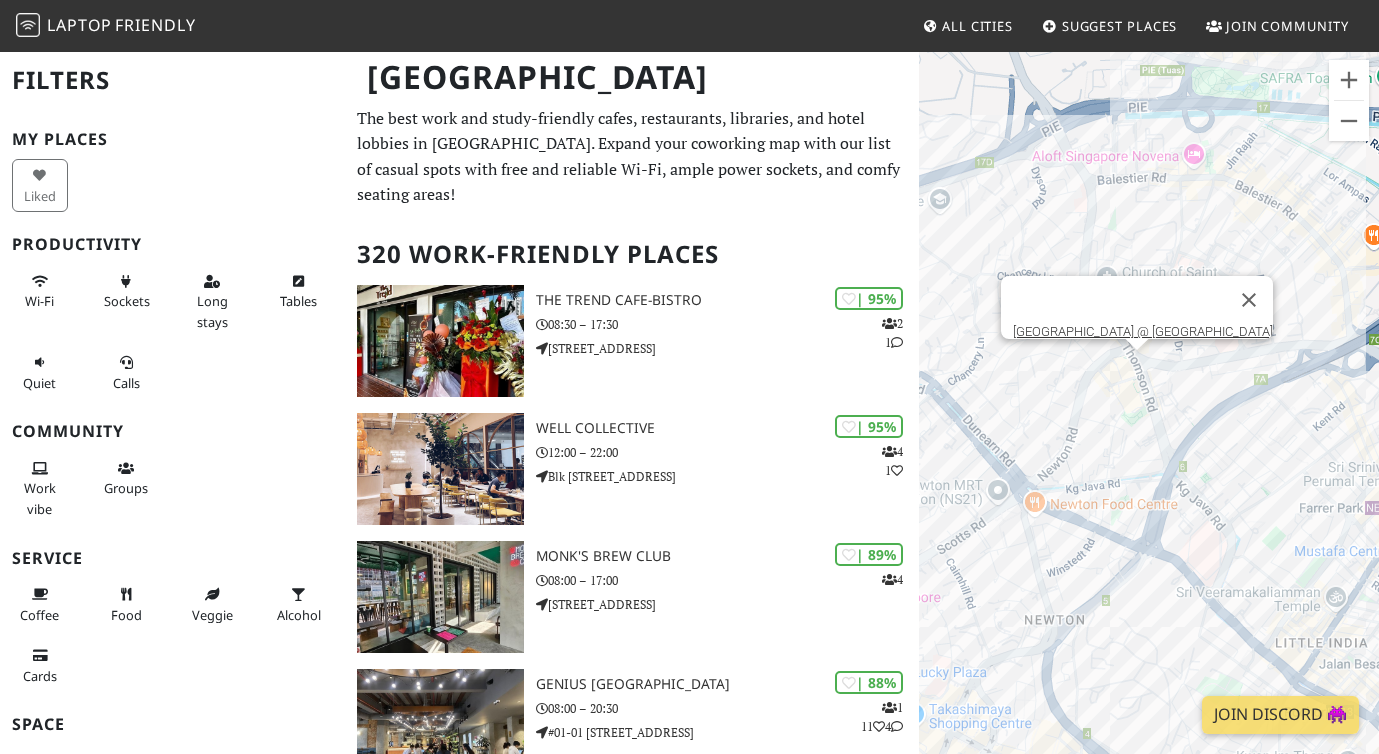 click on "To navigate, press the arrow keys. Starbucks Reserve @ United Square" at bounding box center [1149, 427] 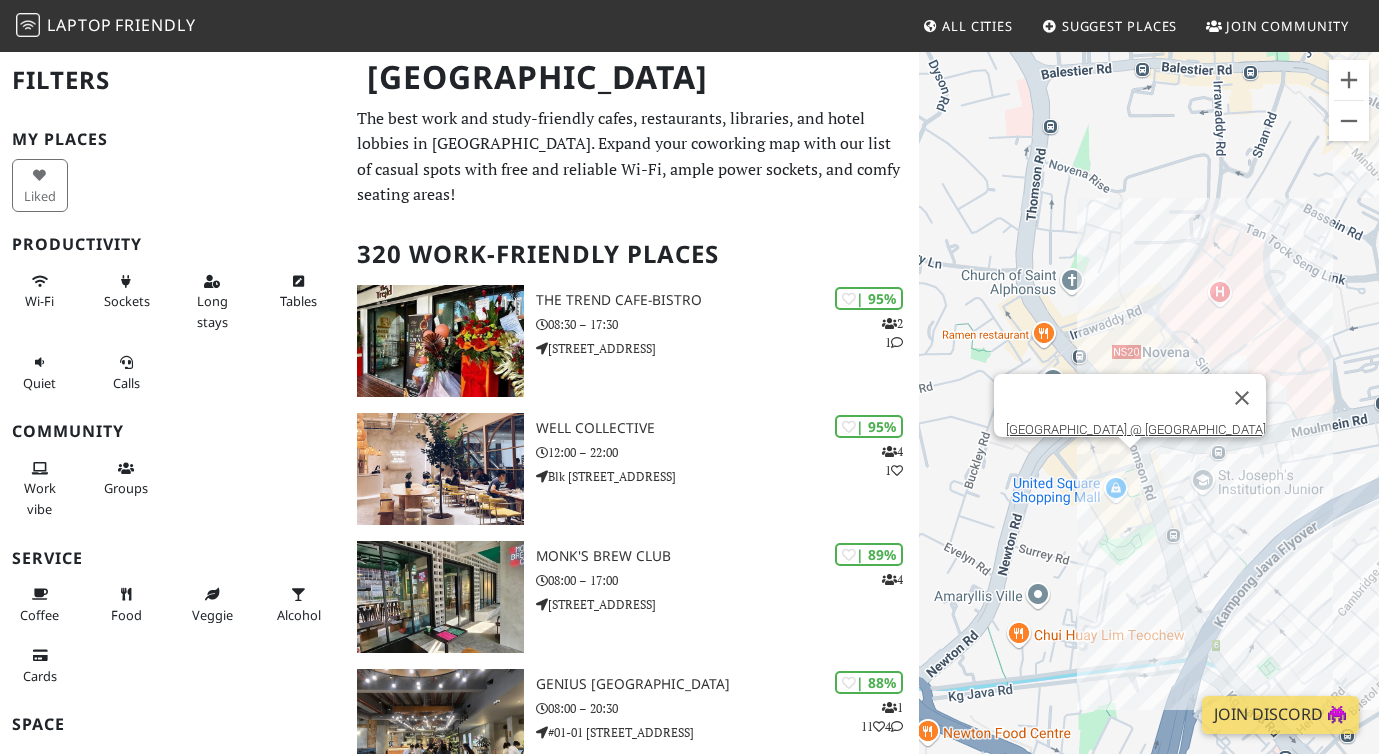 click on "To navigate, press the arrow keys. Starbucks Reserve @ United Square" at bounding box center [1149, 427] 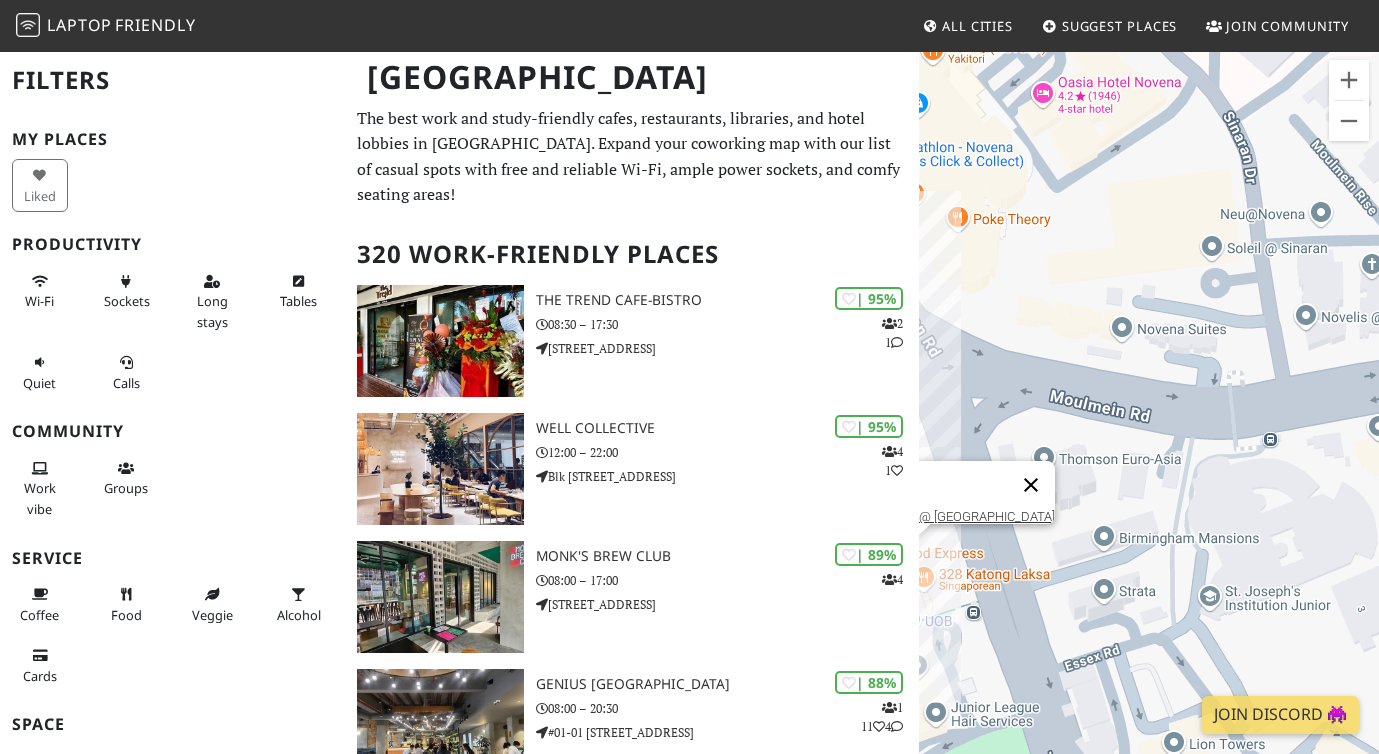 click at bounding box center (1031, 485) 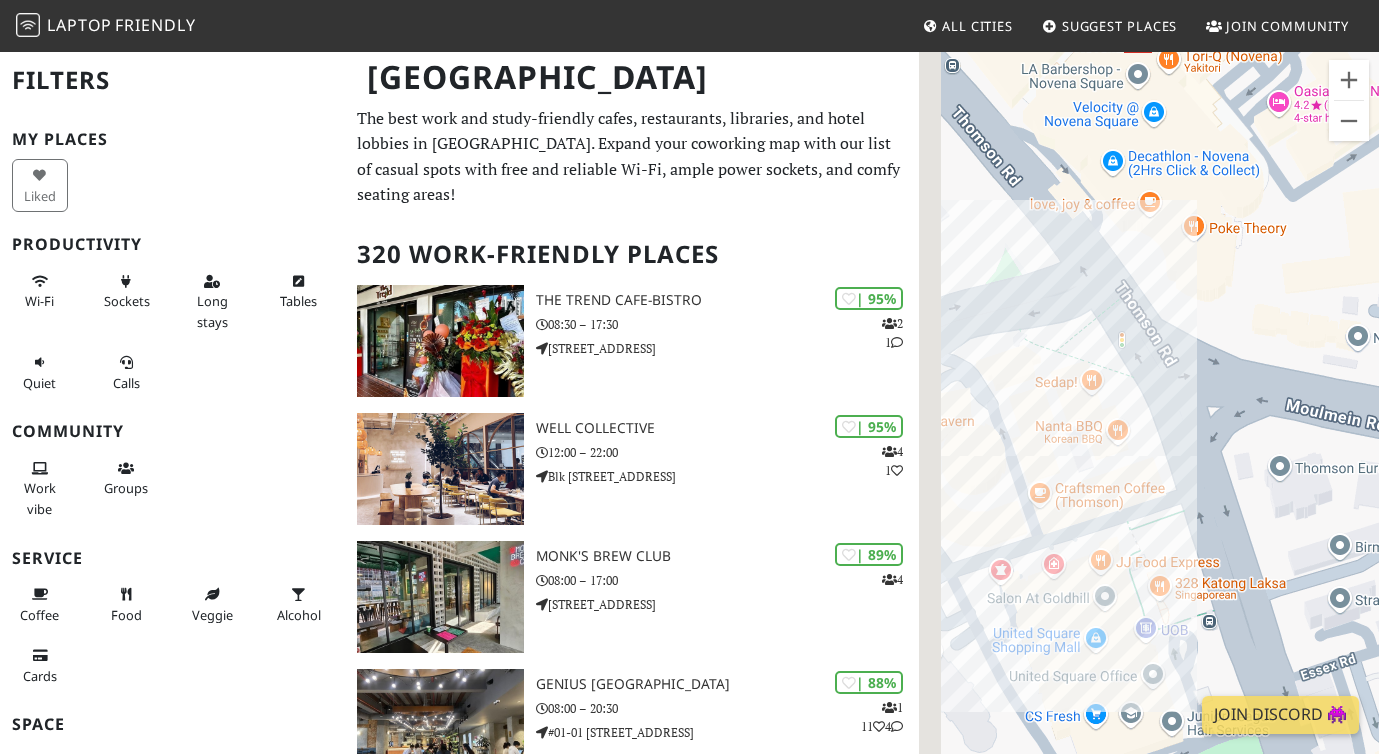 drag, startPoint x: 1008, startPoint y: 454, endPoint x: 1317, endPoint y: 454, distance: 309 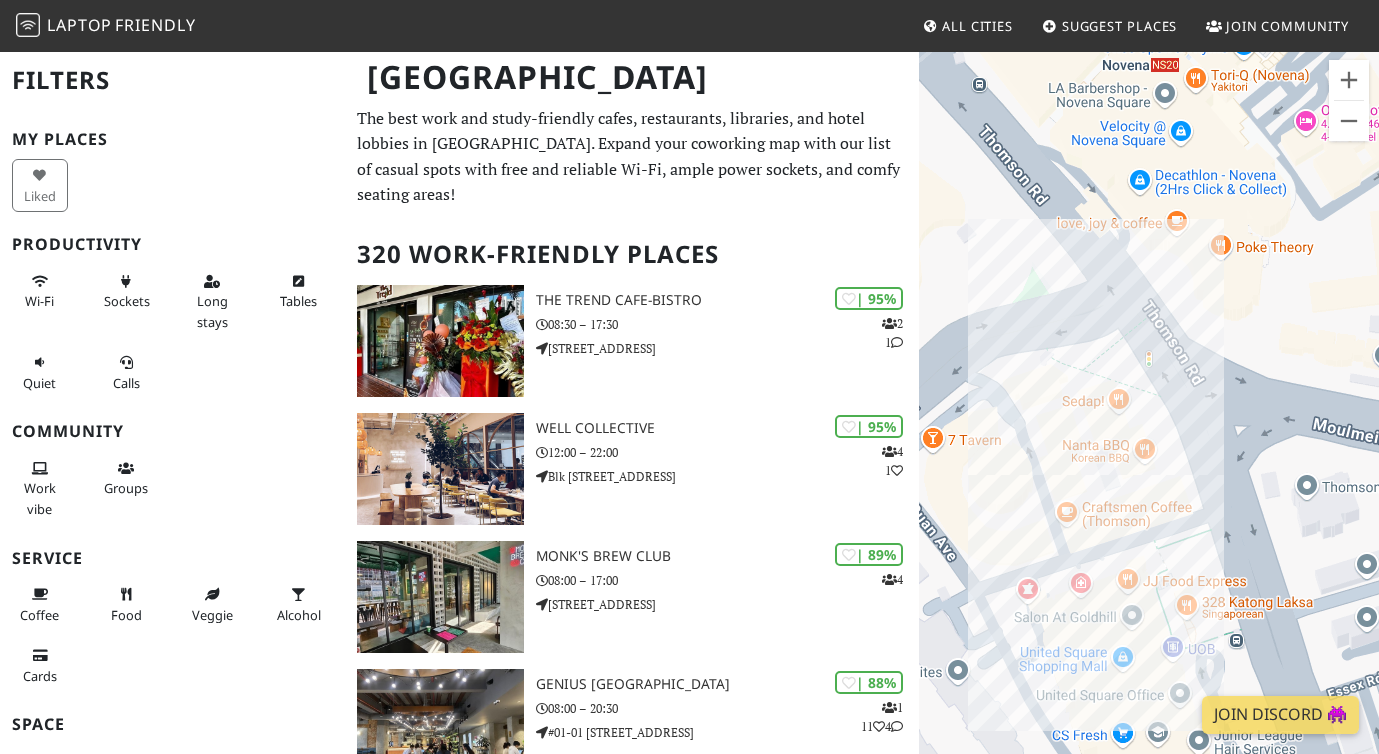 drag, startPoint x: 1227, startPoint y: 412, endPoint x: 1152, endPoint y: 448, distance: 83.19255 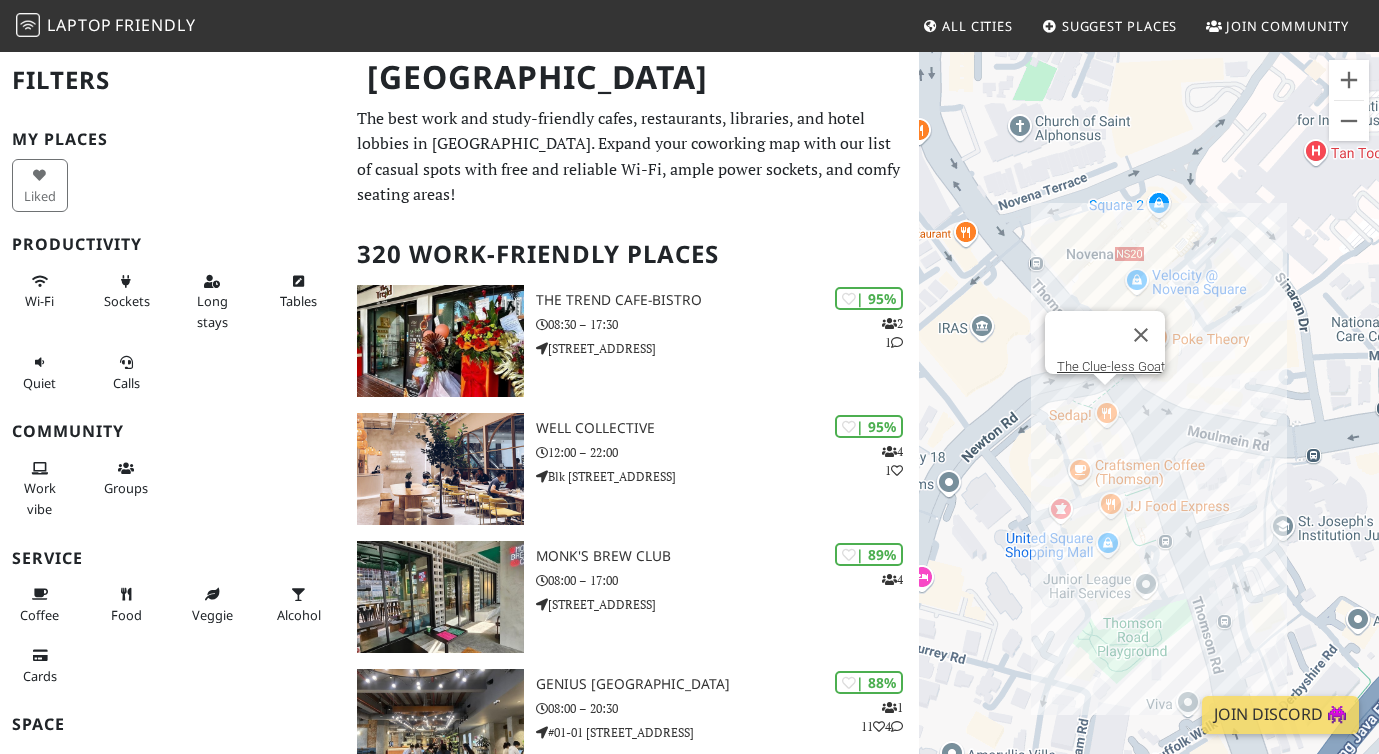 click on "To navigate, press the arrow keys. The Clue-less Goat" at bounding box center (1149, 427) 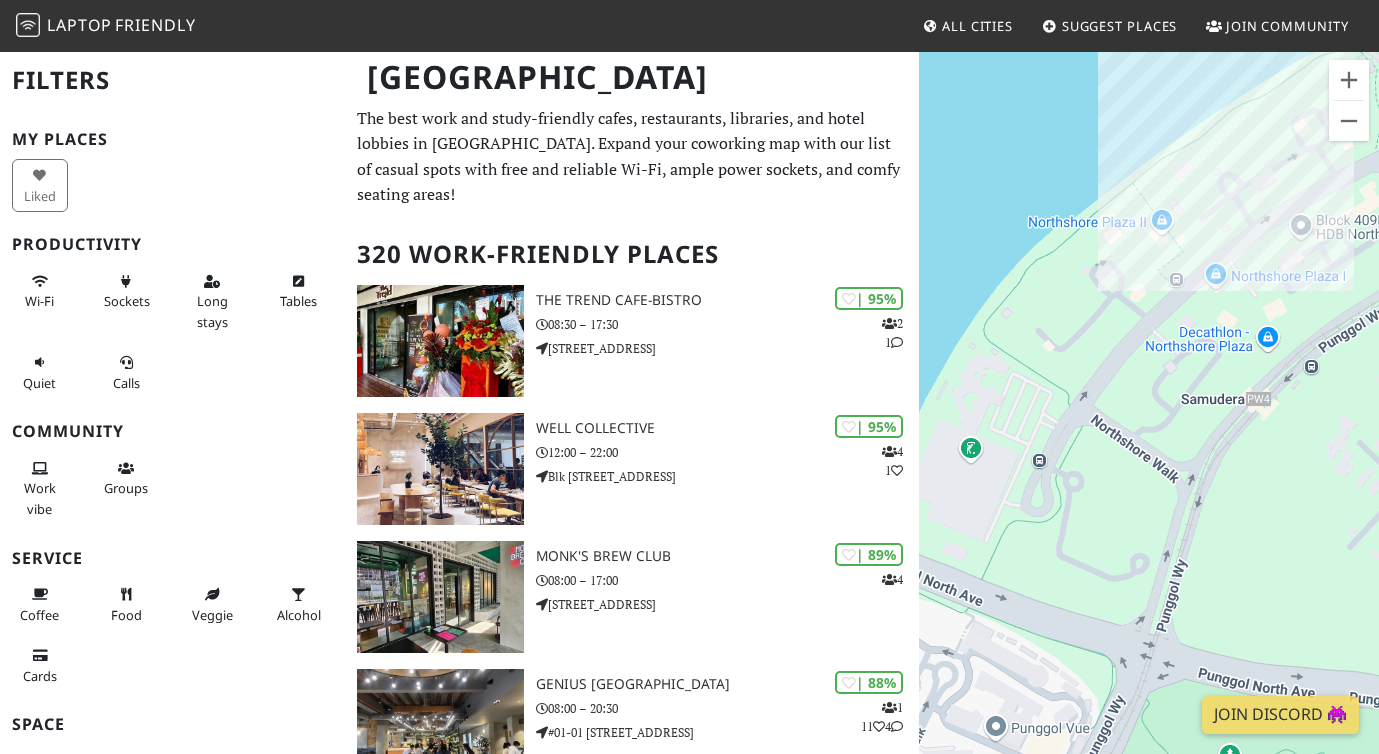 drag, startPoint x: 1105, startPoint y: 527, endPoint x: 1252, endPoint y: 286, distance: 282.29416 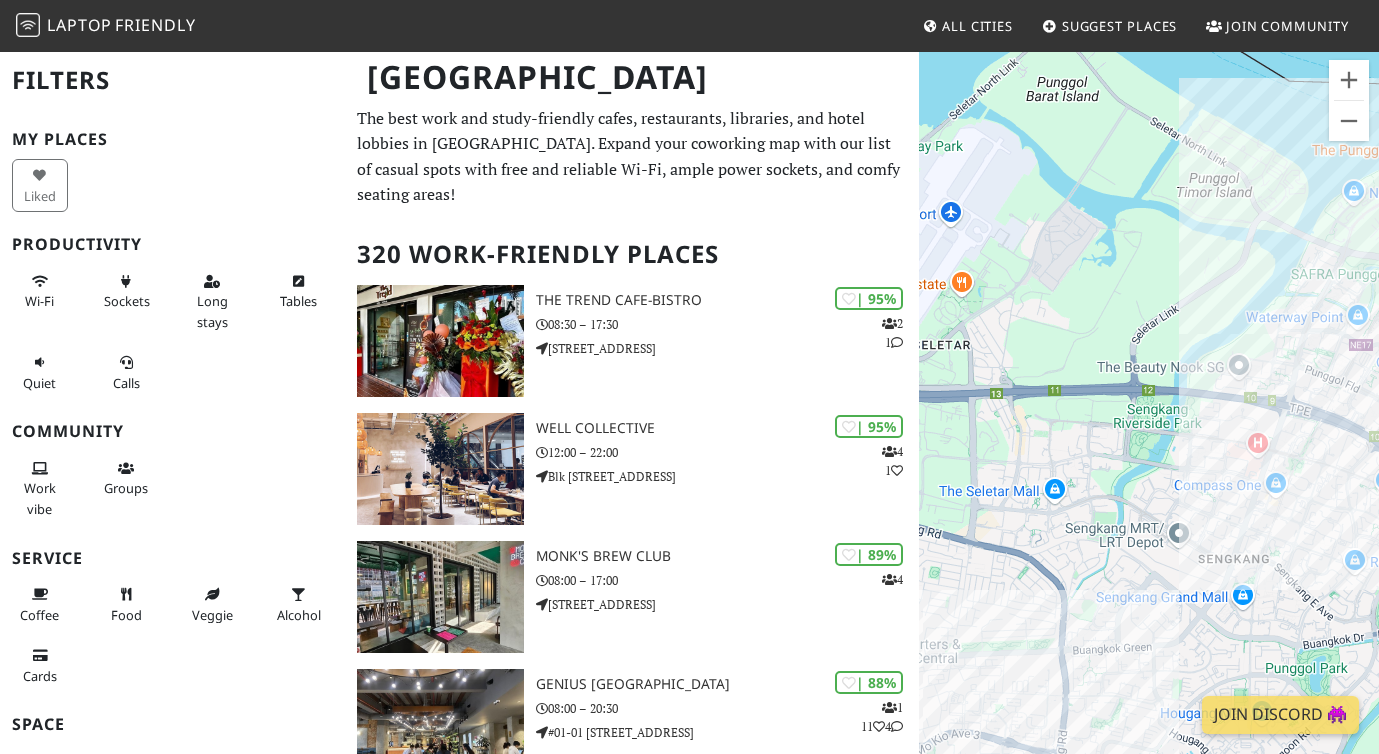 drag, startPoint x: 1073, startPoint y: 448, endPoint x: 1195, endPoint y: 331, distance: 169.03549 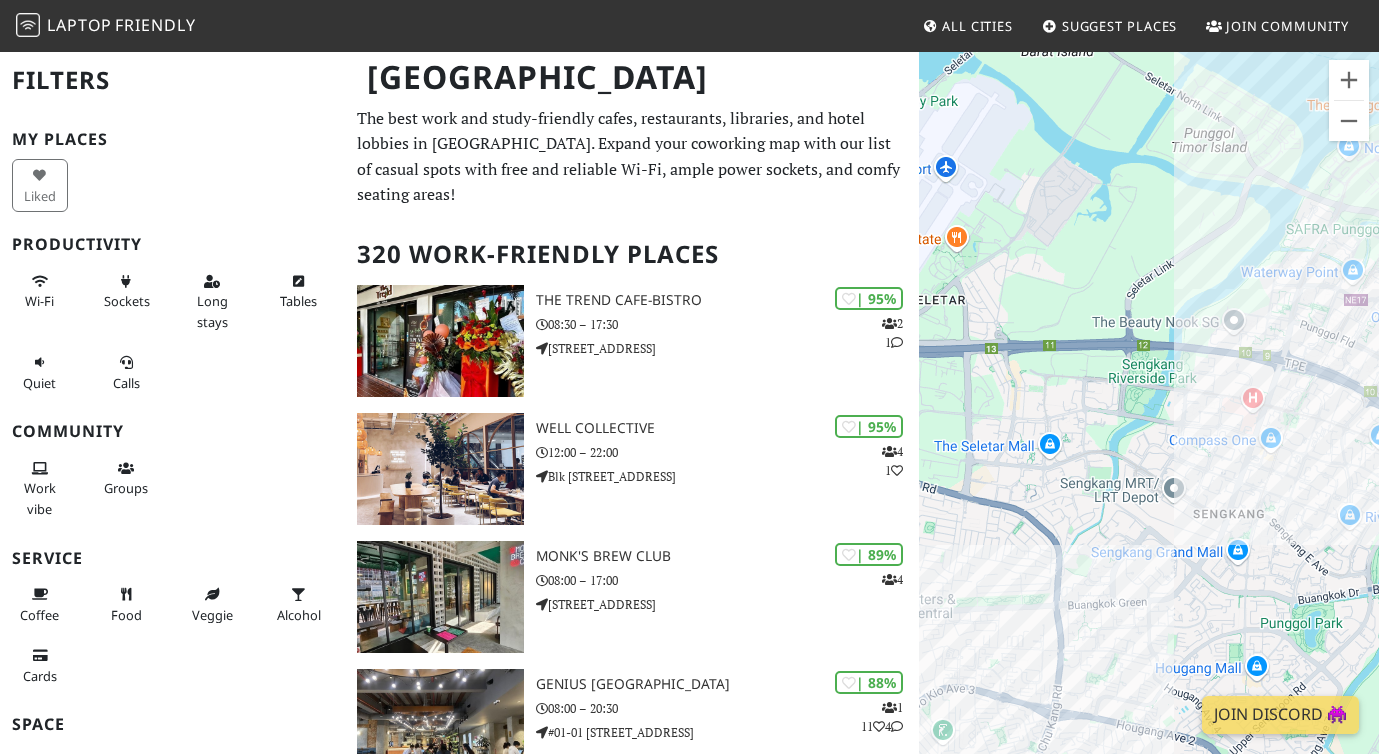drag, startPoint x: 1084, startPoint y: 423, endPoint x: 1242, endPoint y: 314, distance: 191.95052 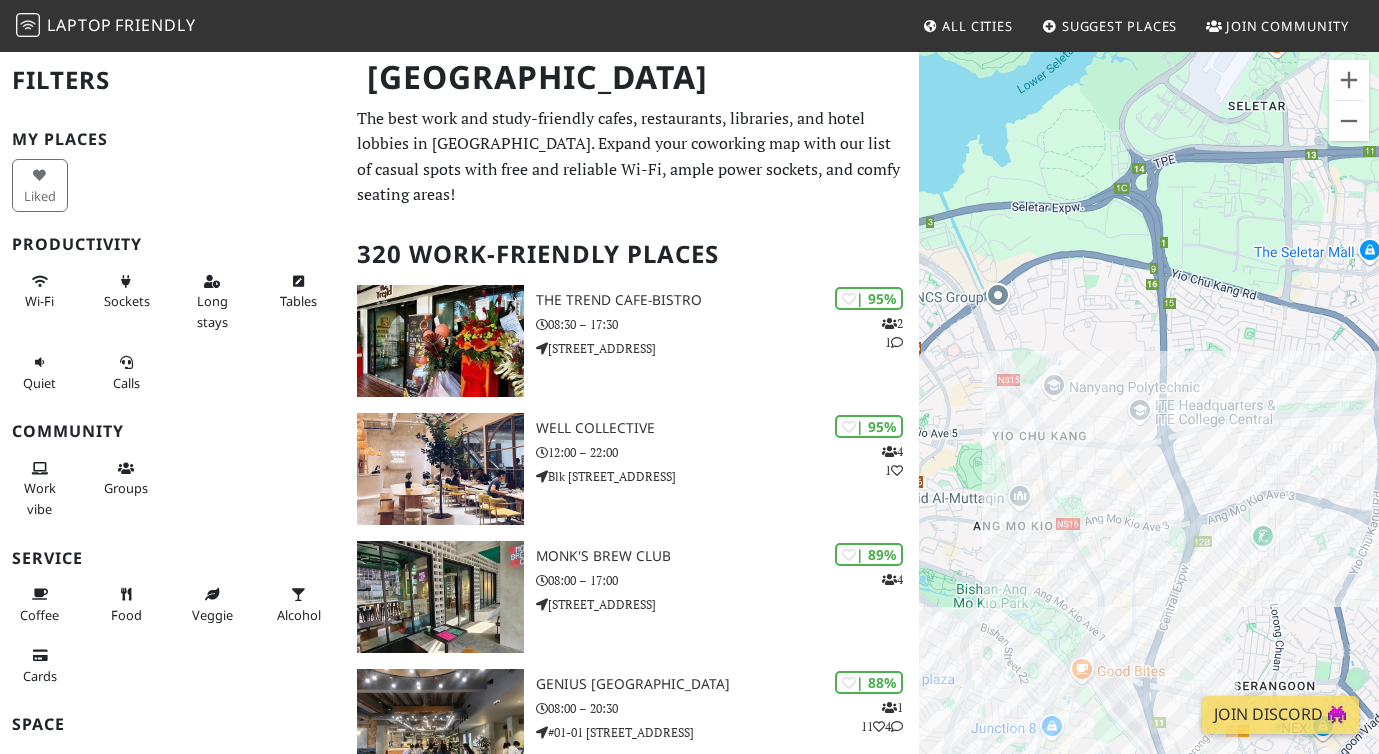 drag, startPoint x: 1199, startPoint y: 459, endPoint x: 1266, endPoint y: 408, distance: 84.20214 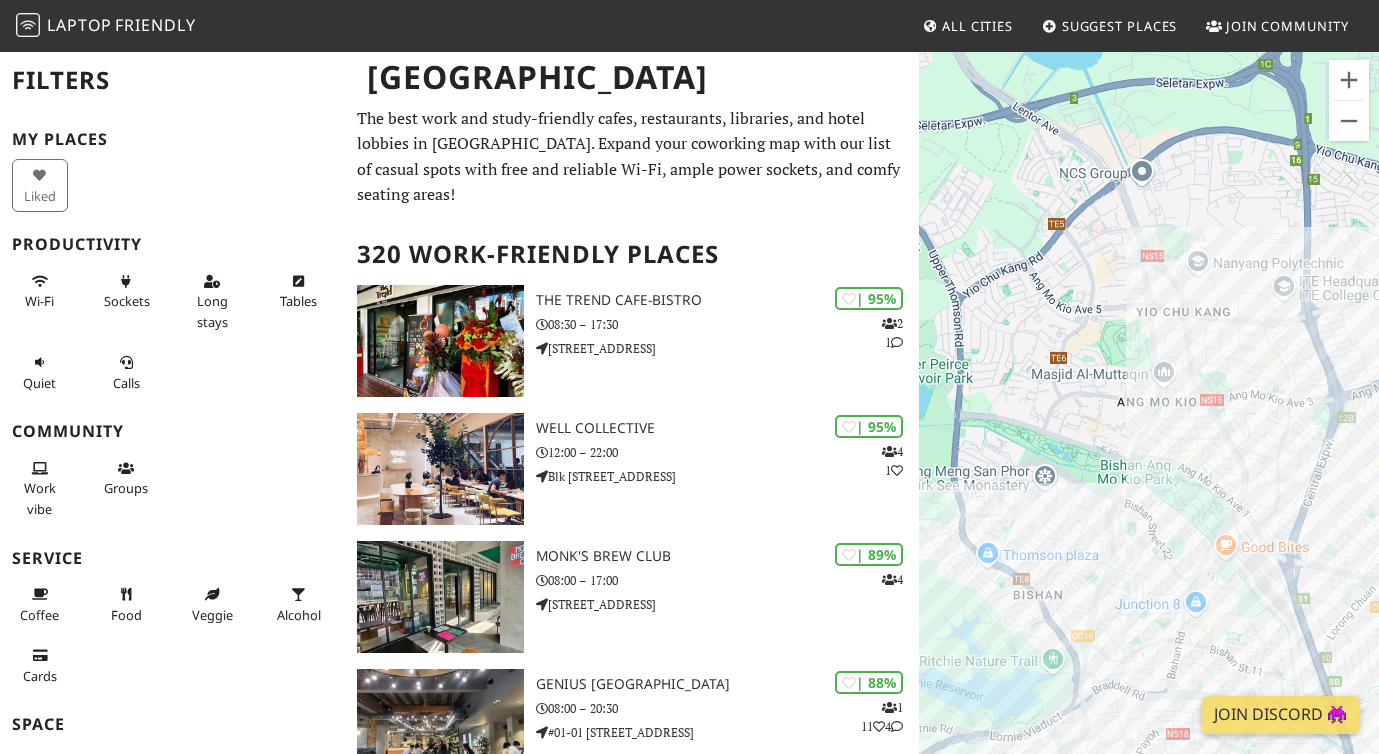 drag, startPoint x: 1081, startPoint y: 483, endPoint x: 1173, endPoint y: 392, distance: 129.40247 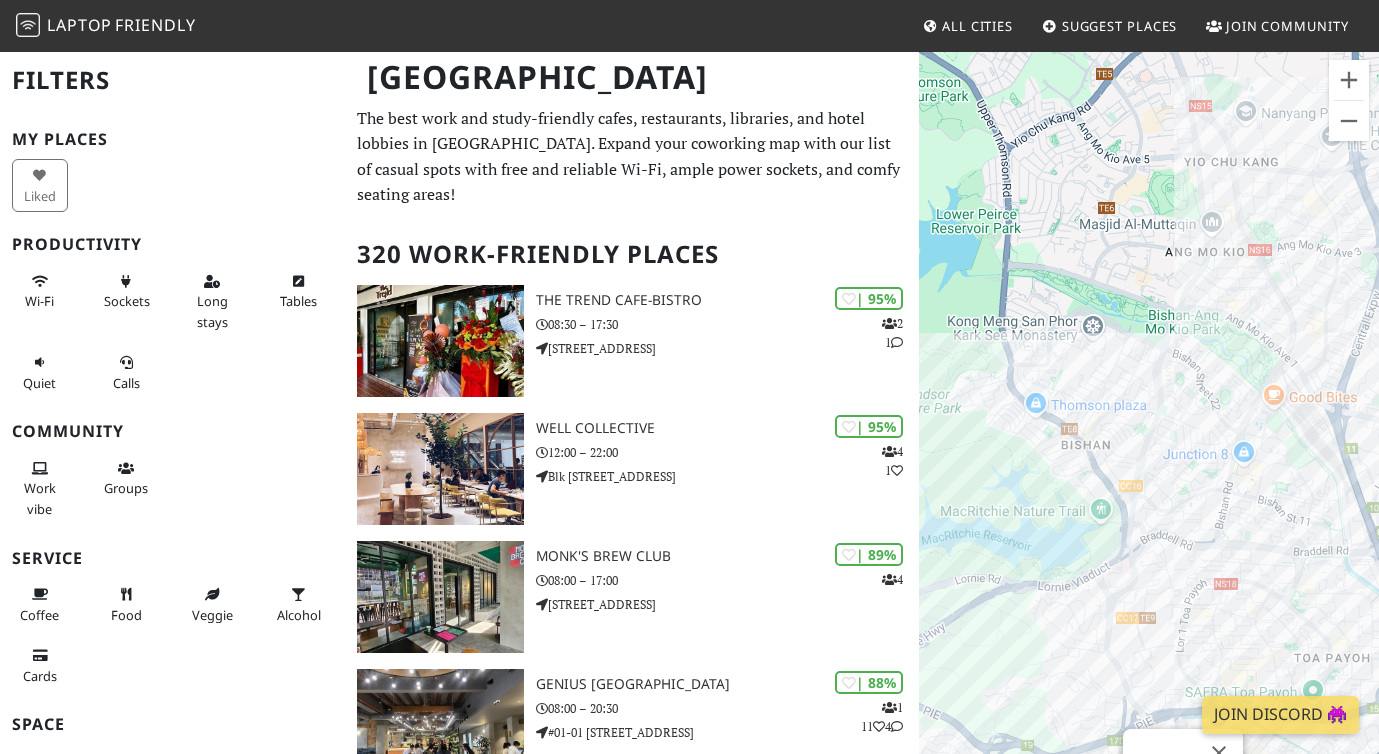 drag, startPoint x: 1082, startPoint y: 469, endPoint x: 1105, endPoint y: 348, distance: 123.16656 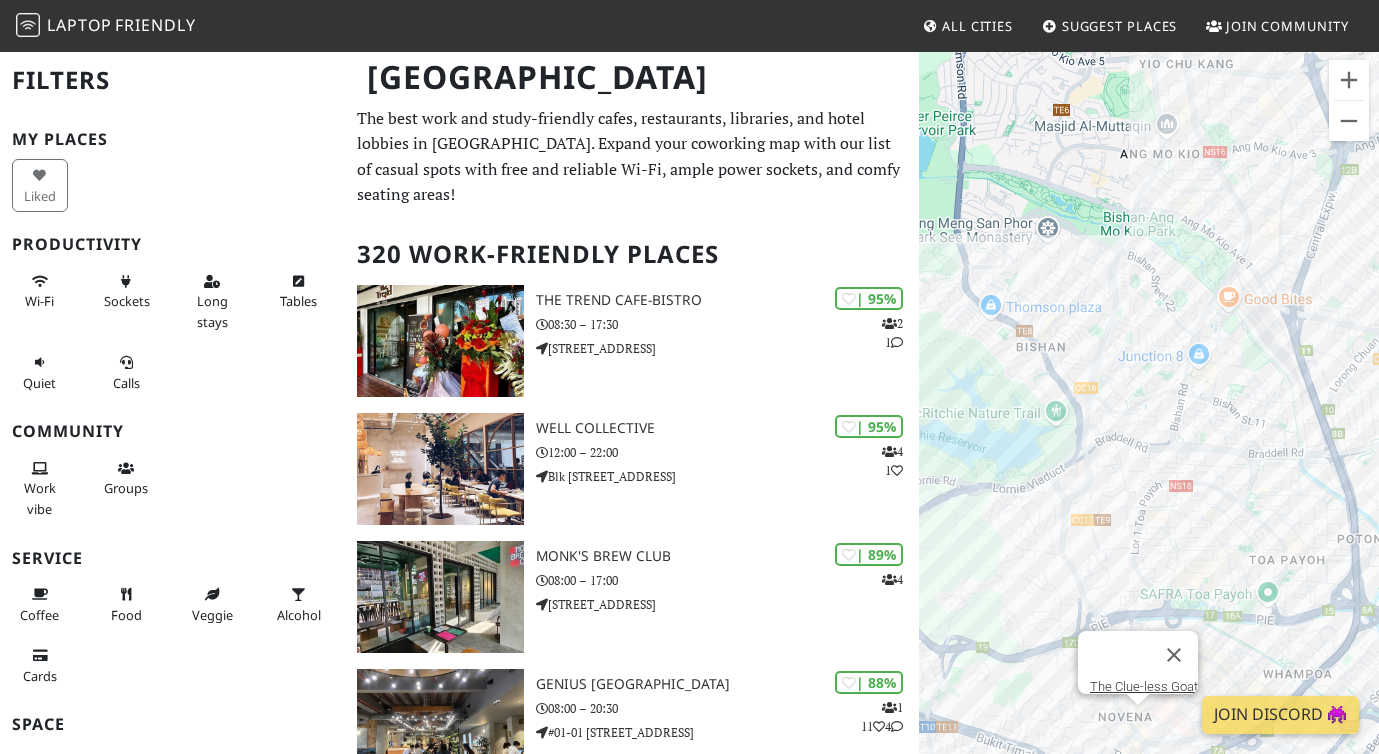 drag, startPoint x: 1174, startPoint y: 561, endPoint x: 1069, endPoint y: 403, distance: 189.70767 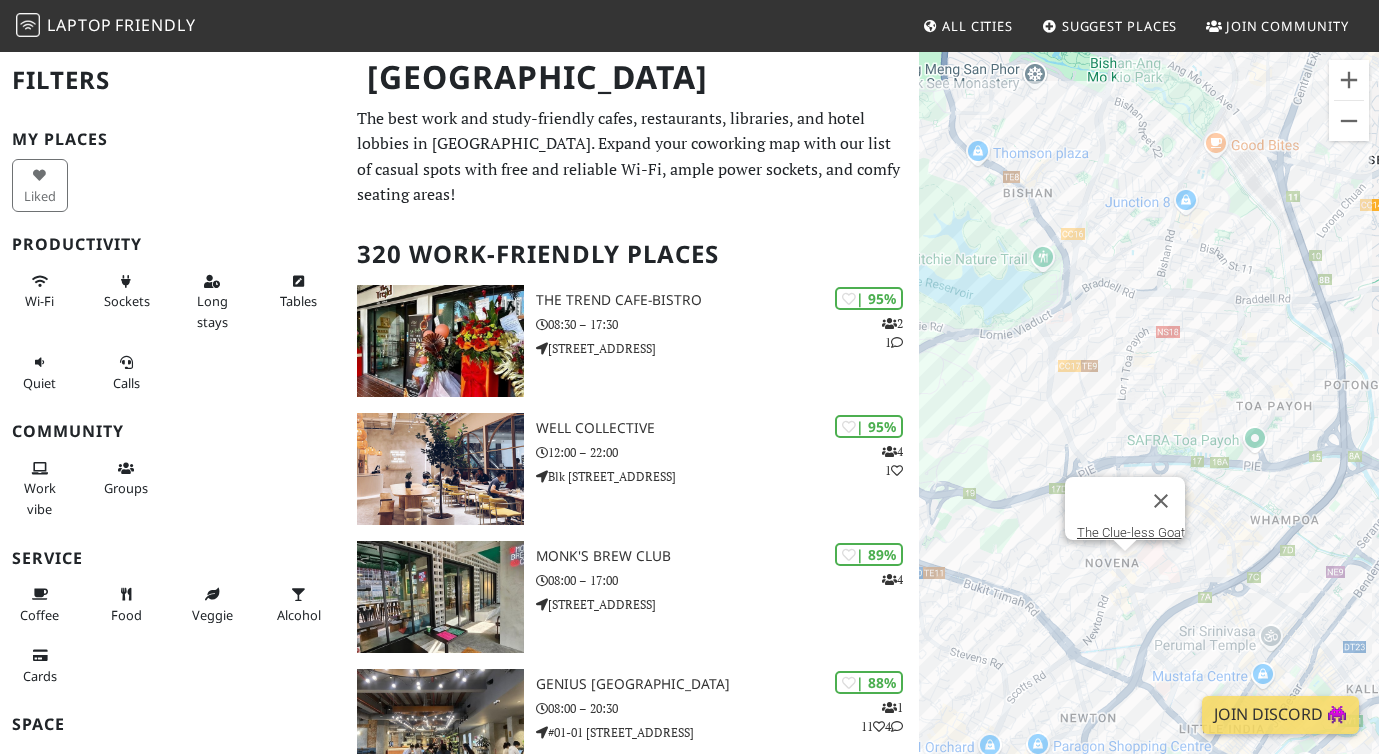 drag, startPoint x: 1158, startPoint y: 436, endPoint x: 1193, endPoint y: 382, distance: 64.3506 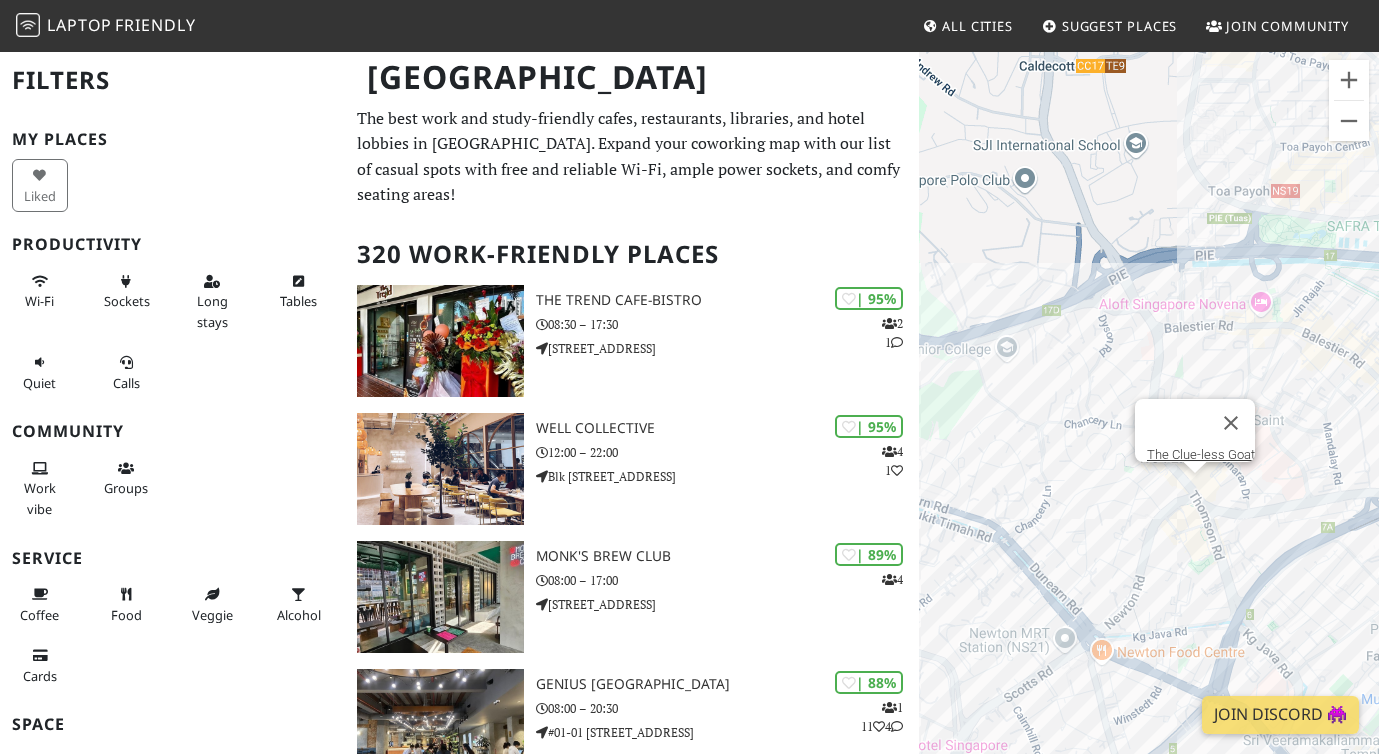 drag, startPoint x: 1121, startPoint y: 465, endPoint x: 1045, endPoint y: 409, distance: 94.40339 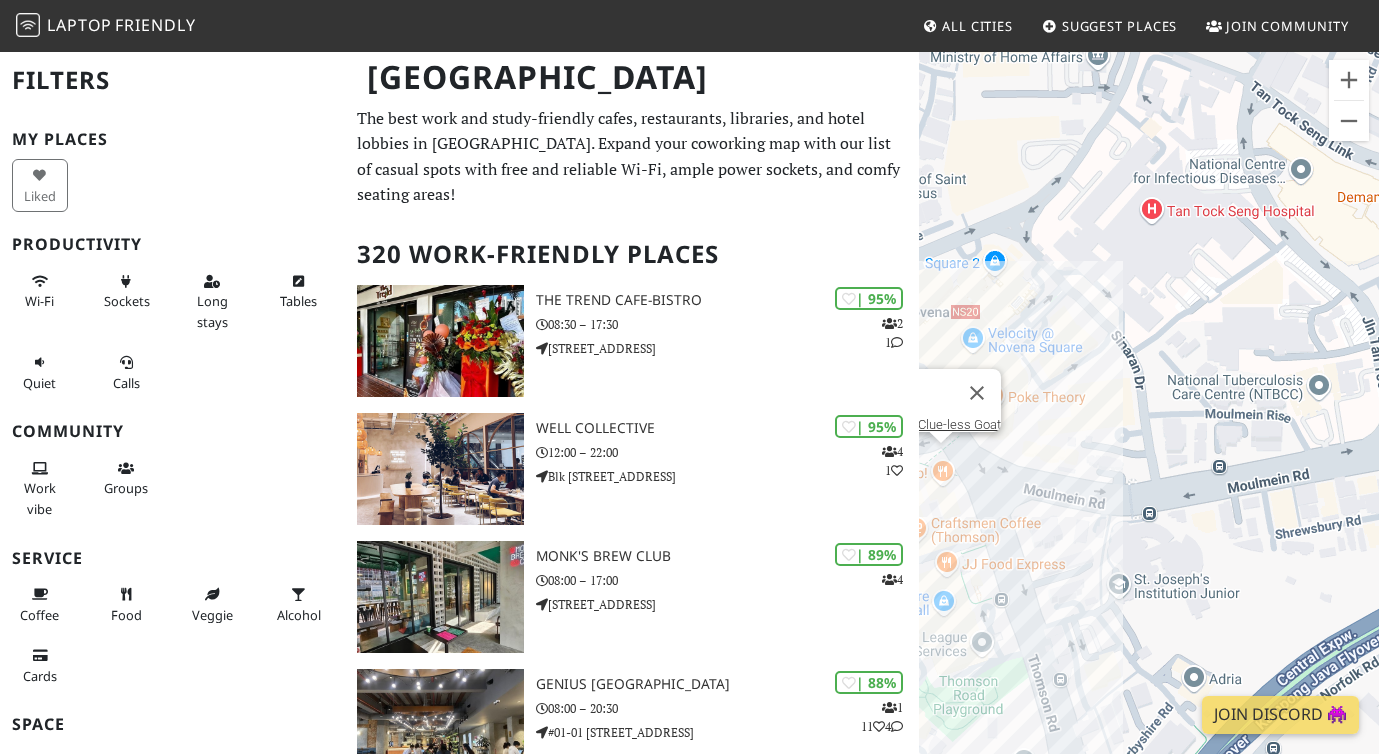 drag, startPoint x: 1347, startPoint y: 438, endPoint x: 1376, endPoint y: 433, distance: 29.427877 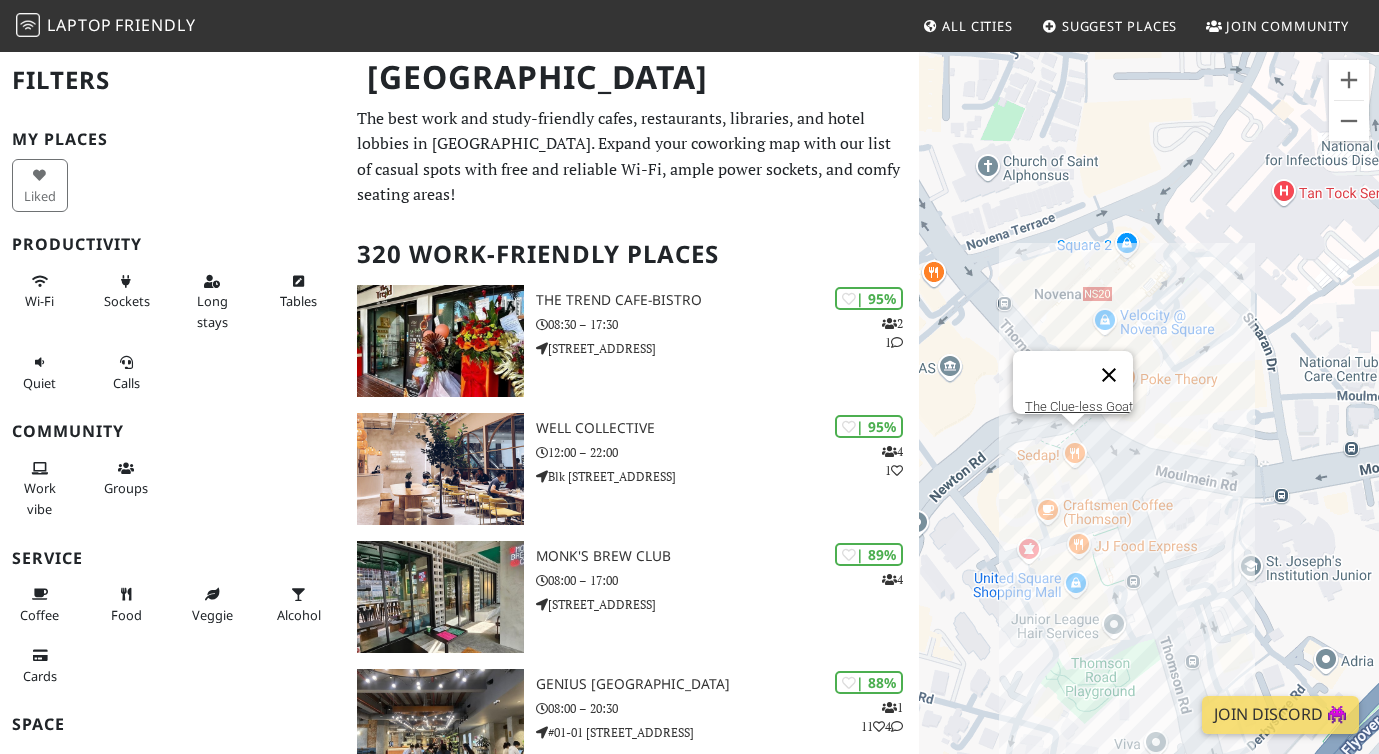 click at bounding box center (1109, 375) 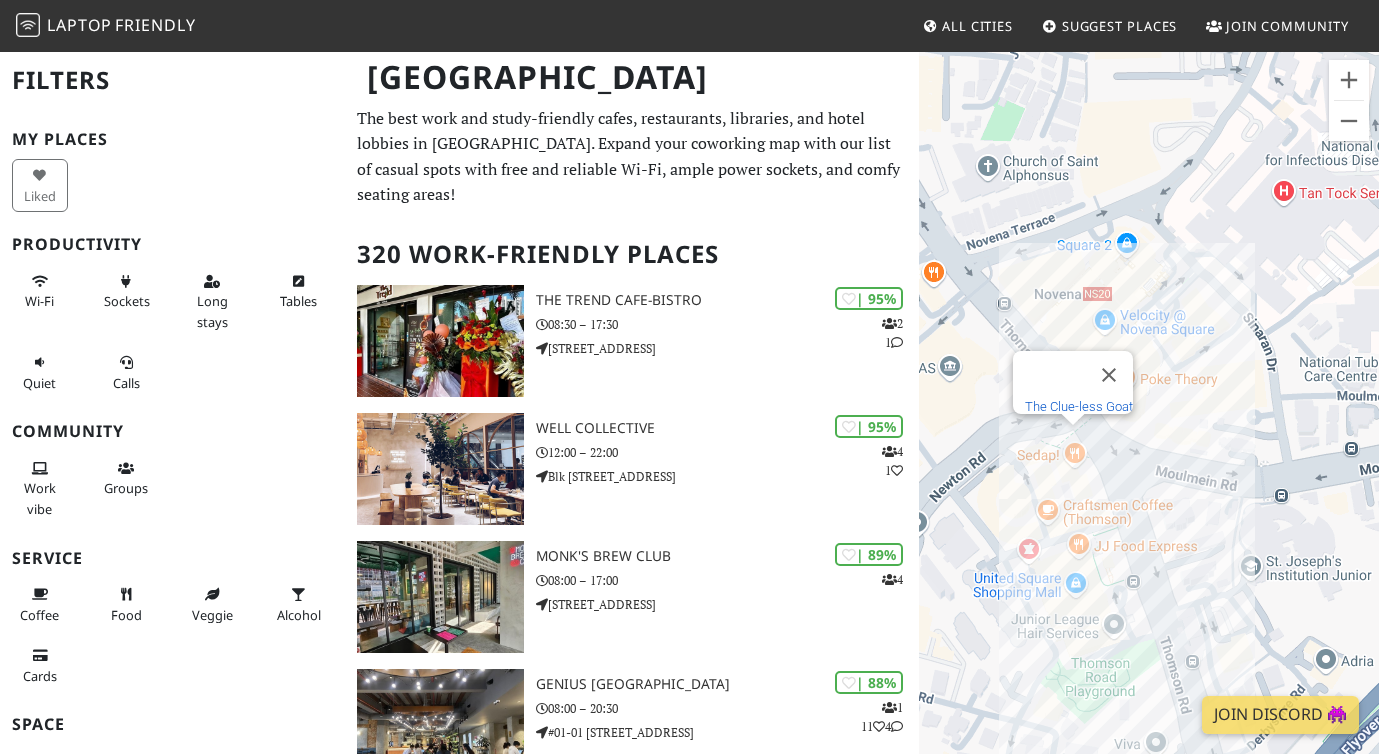 click on "The Clue-less Goat" at bounding box center [1079, 406] 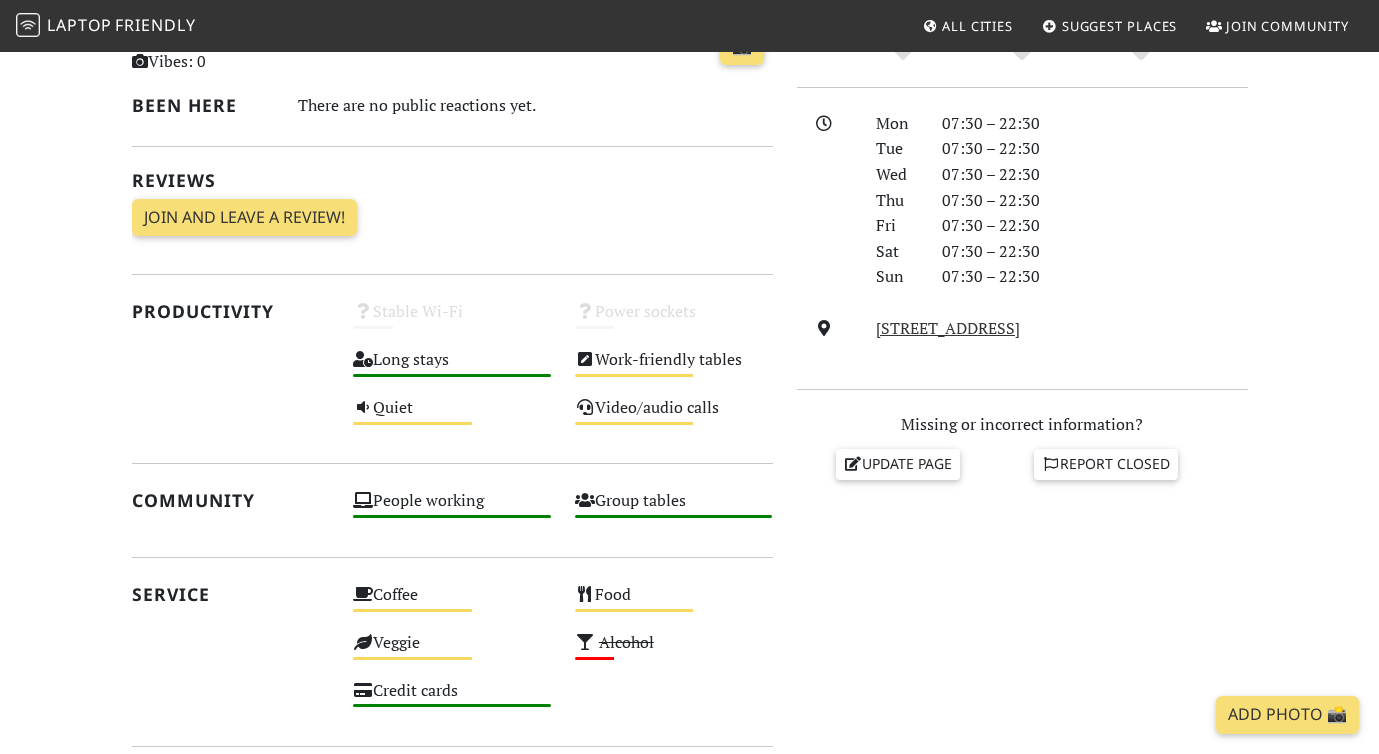scroll, scrollTop: 598, scrollLeft: 0, axis: vertical 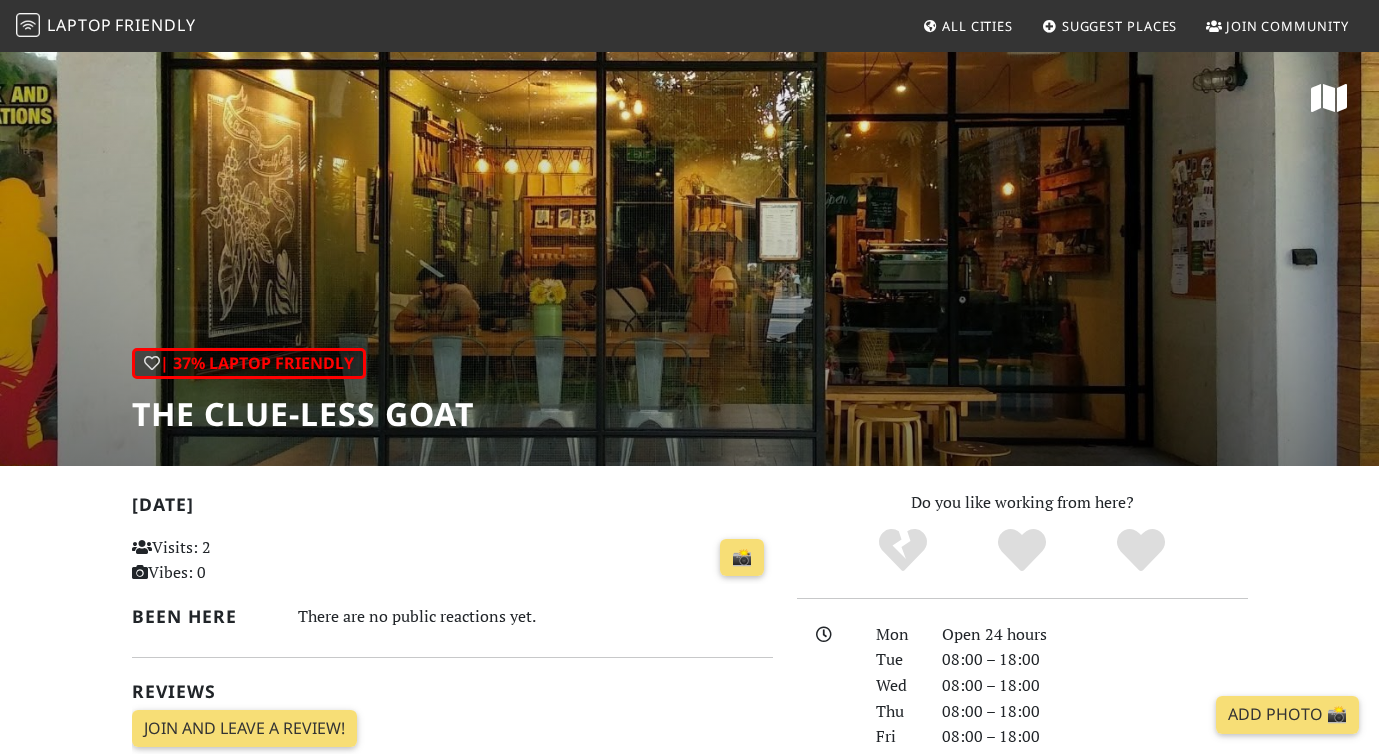 click at bounding box center [1329, 98] 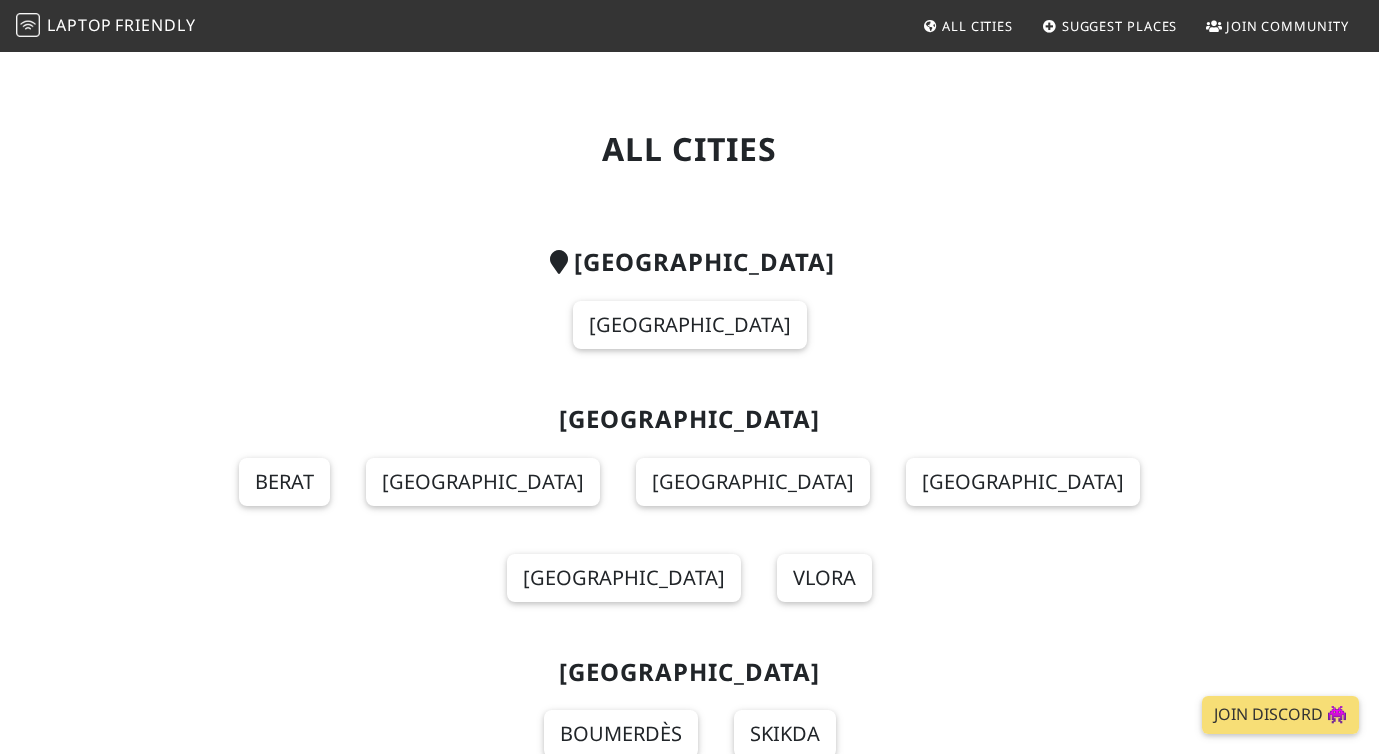 scroll, scrollTop: 0, scrollLeft: 0, axis: both 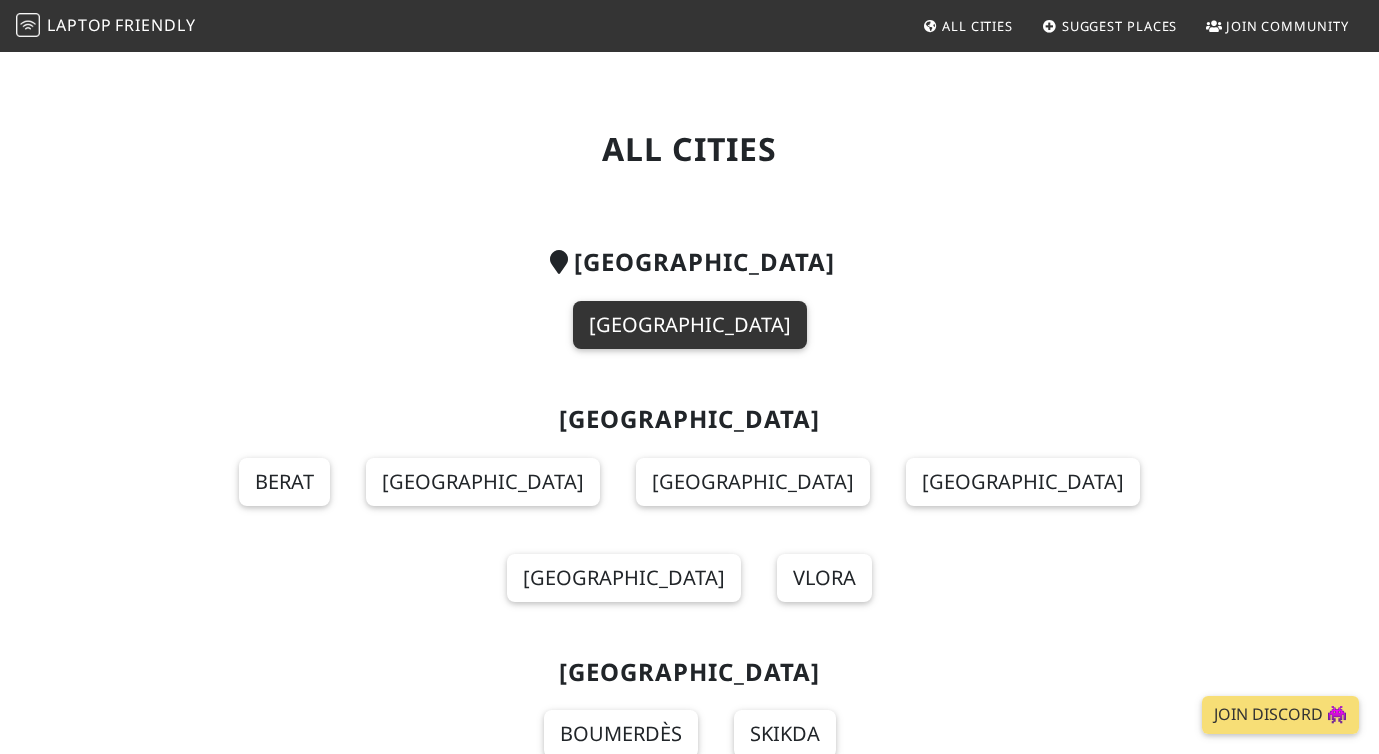 click on "[GEOGRAPHIC_DATA]" at bounding box center [690, 325] 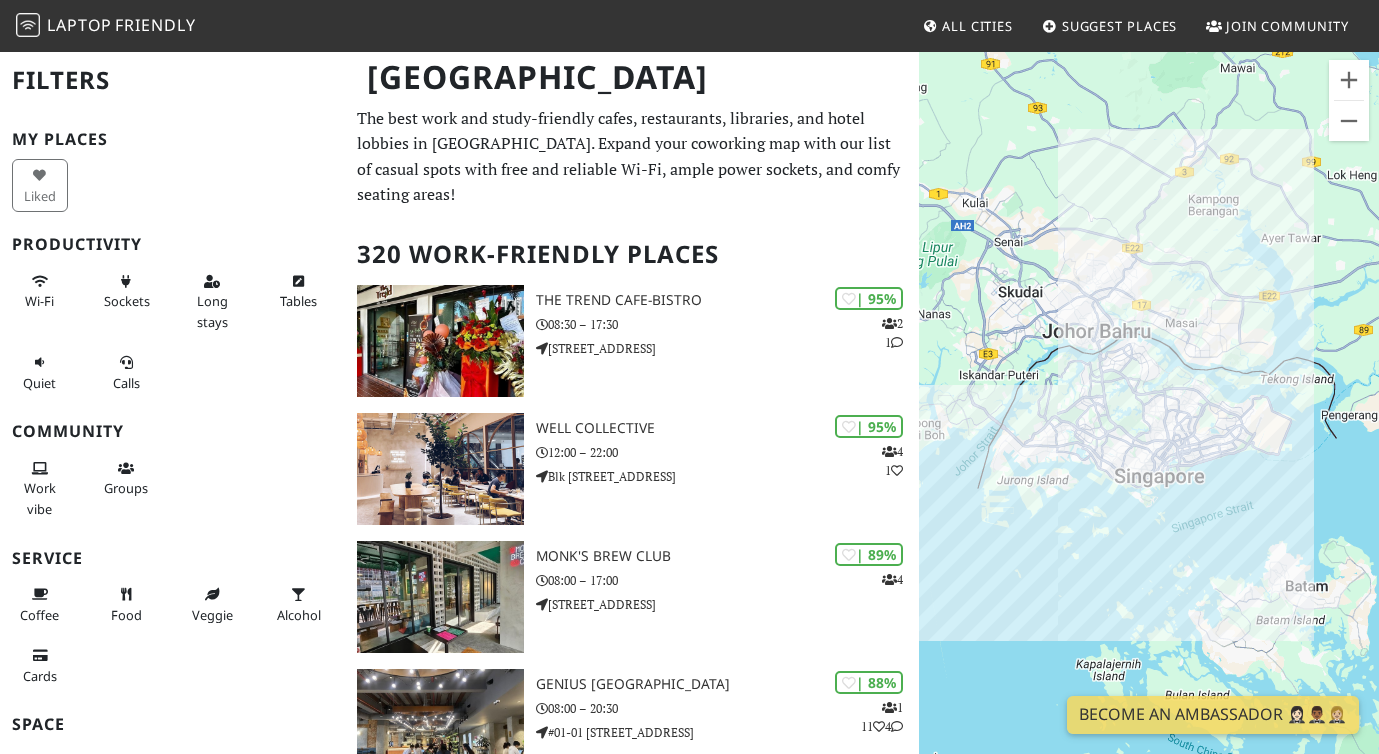 scroll, scrollTop: 0, scrollLeft: 0, axis: both 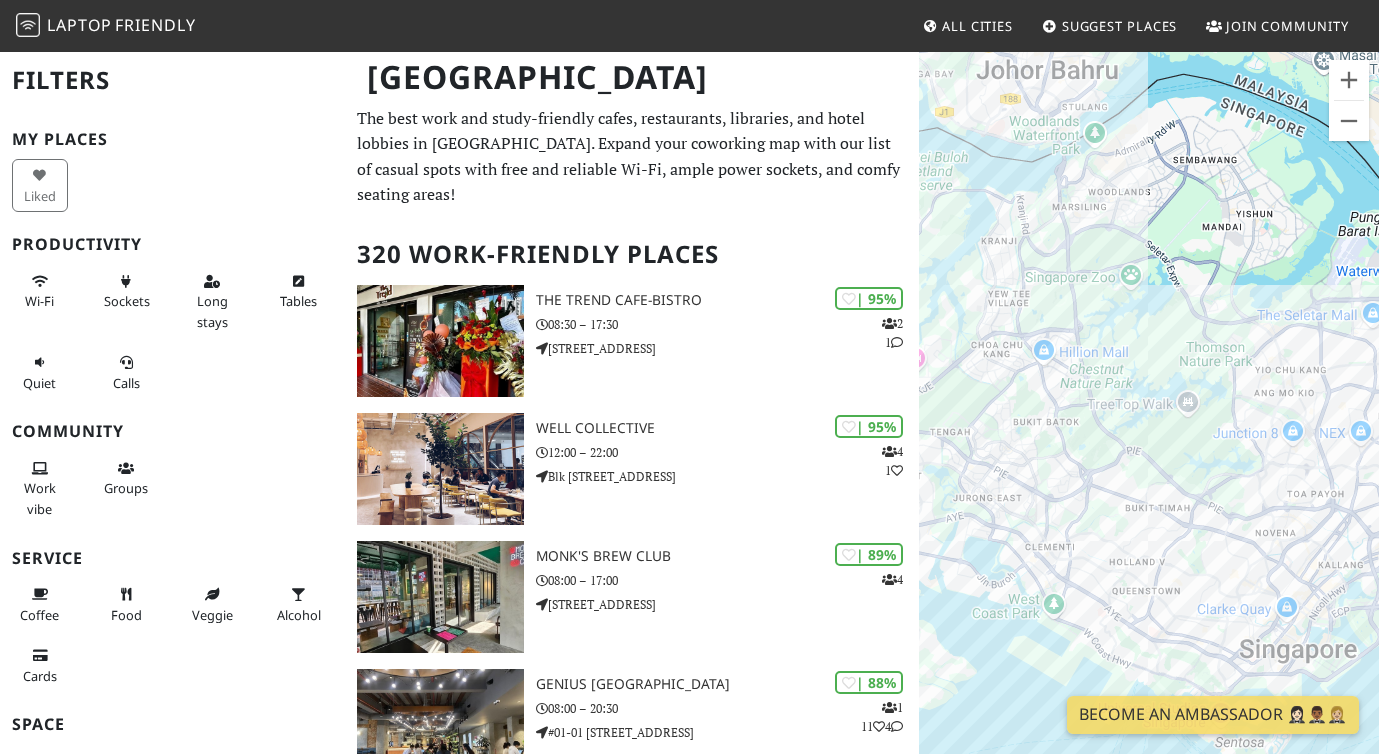 drag, startPoint x: 1059, startPoint y: 413, endPoint x: 1160, endPoint y: 277, distance: 169.40189 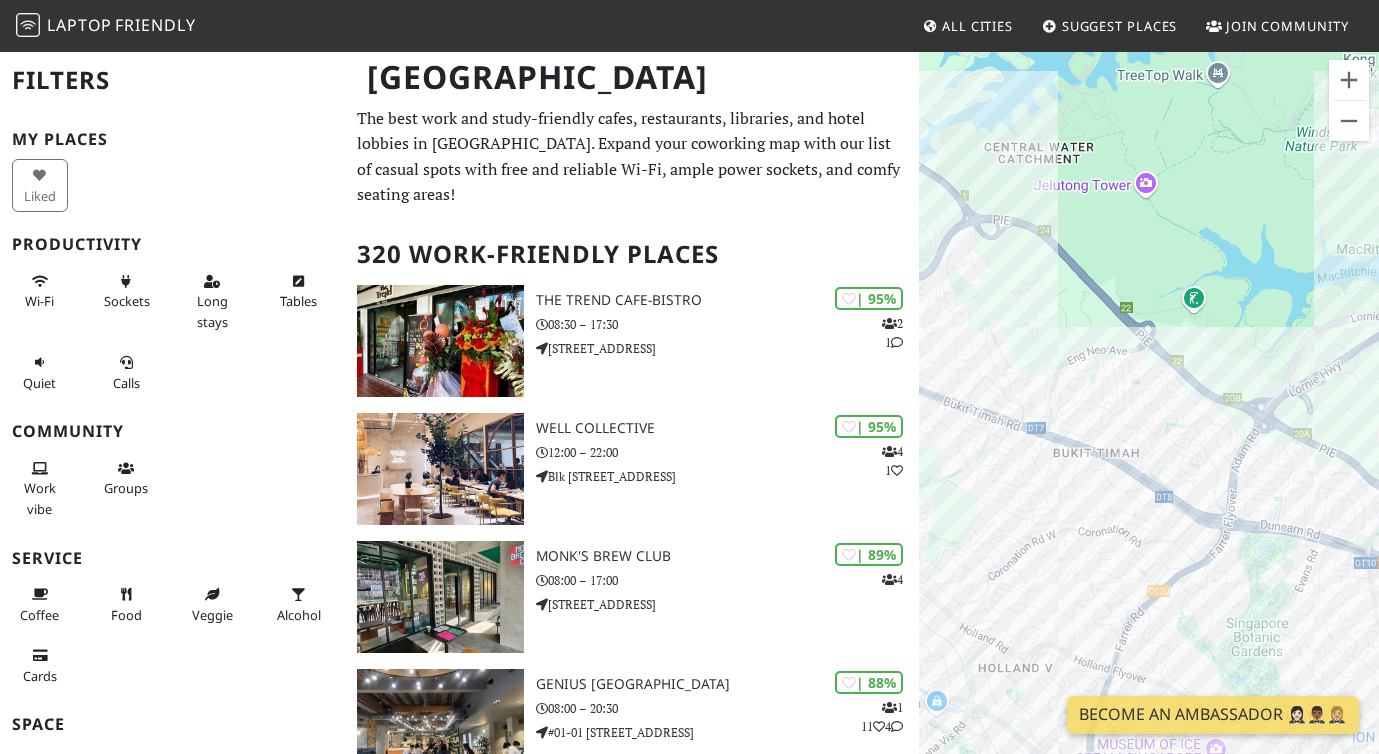 drag, startPoint x: 1182, startPoint y: 411, endPoint x: 1023, endPoint y: 171, distance: 287.8906 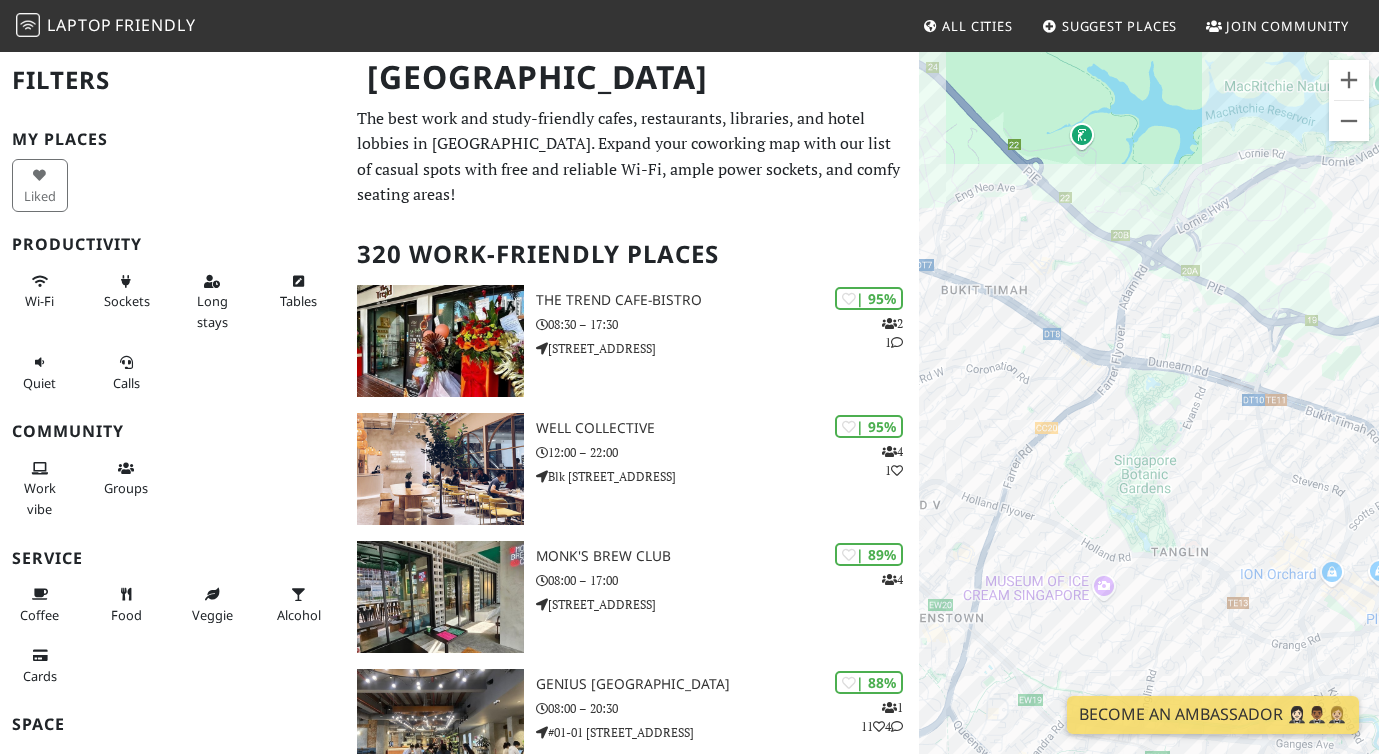 drag, startPoint x: 1155, startPoint y: 329, endPoint x: 1061, endPoint y: 222, distance: 142.42542 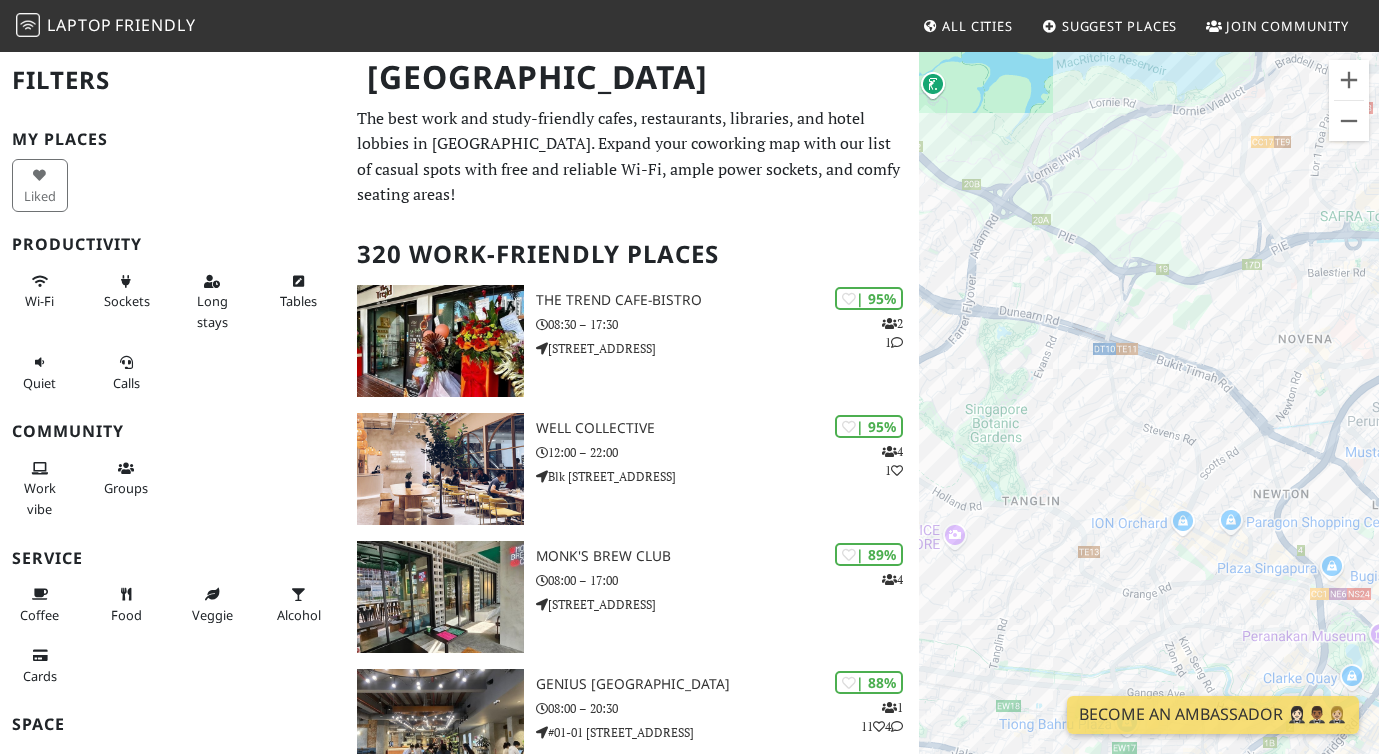 drag, startPoint x: 1205, startPoint y: 263, endPoint x: 1079, endPoint y: 250, distance: 126.66886 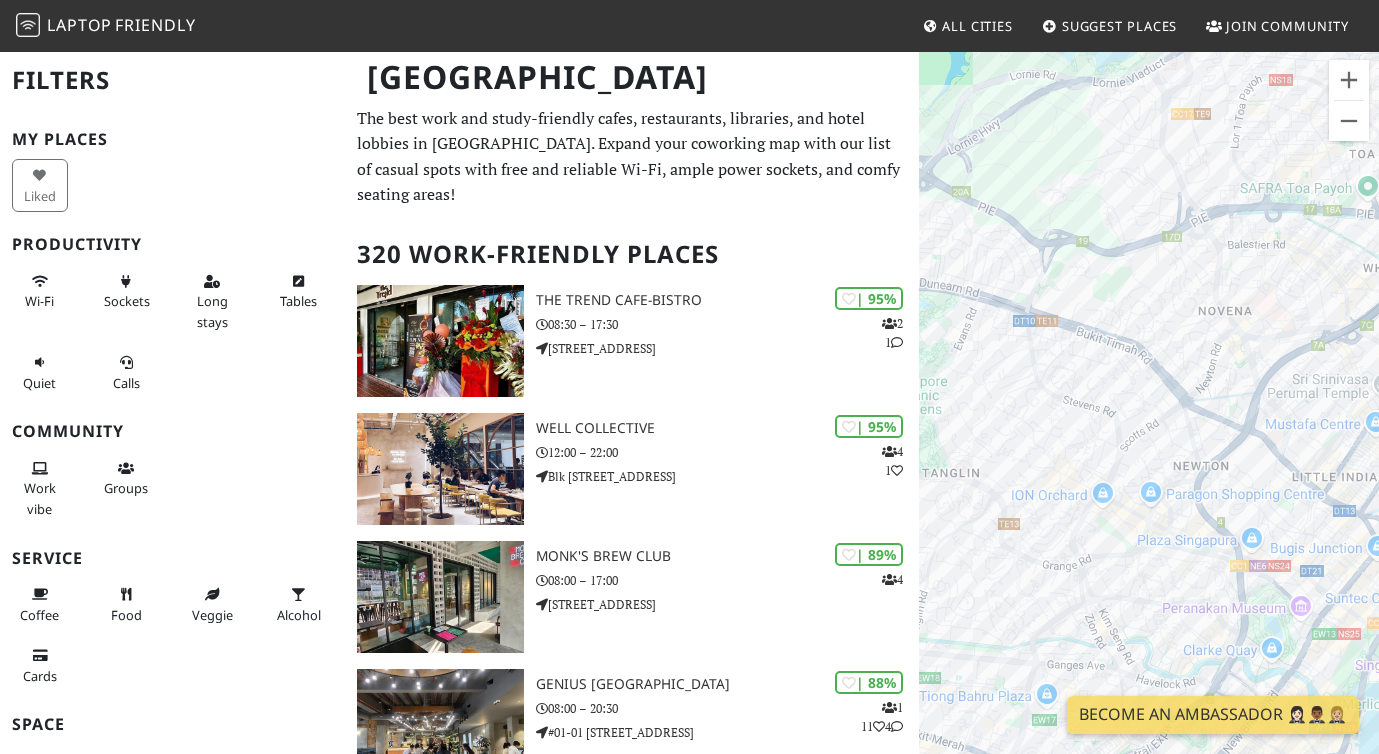 drag, startPoint x: 1221, startPoint y: 216, endPoint x: 1101, endPoint y: 174, distance: 127.13772 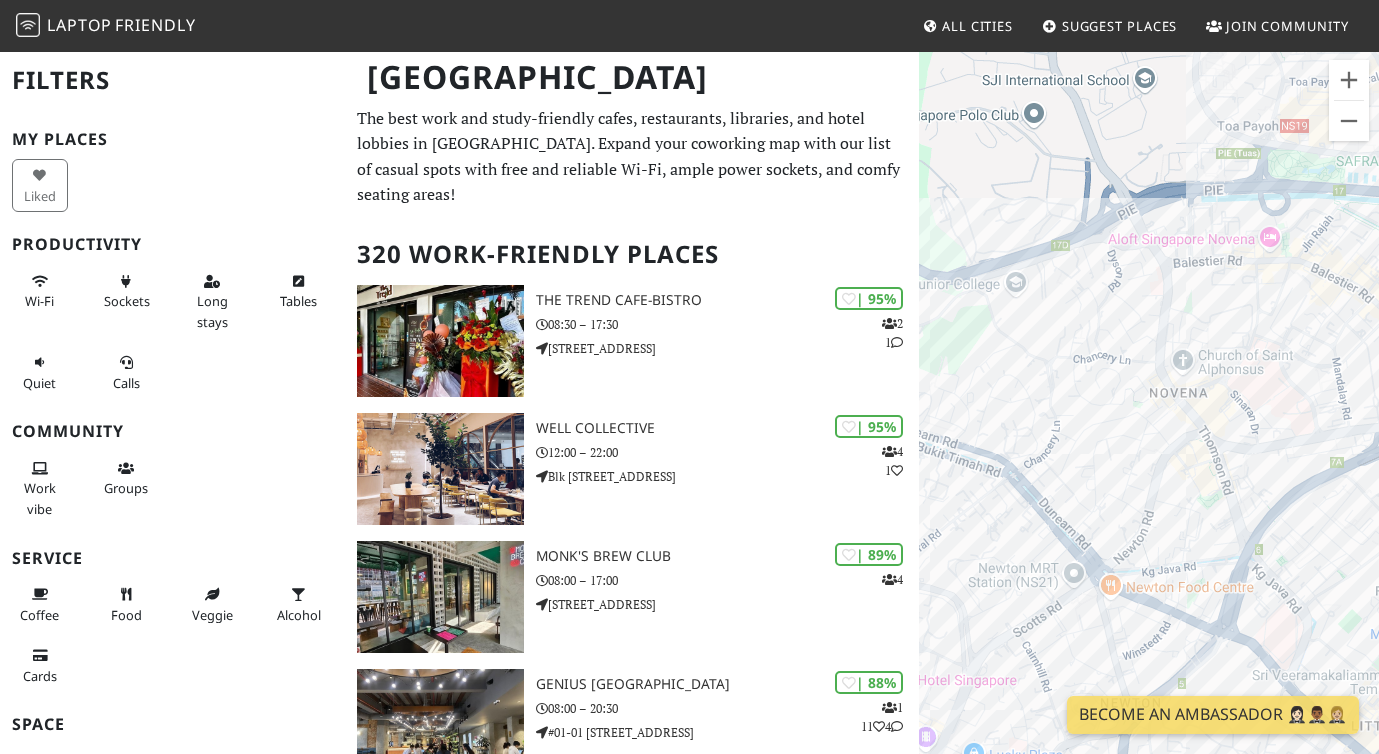 drag, startPoint x: 1055, startPoint y: 329, endPoint x: 958, endPoint y: 320, distance: 97.41663 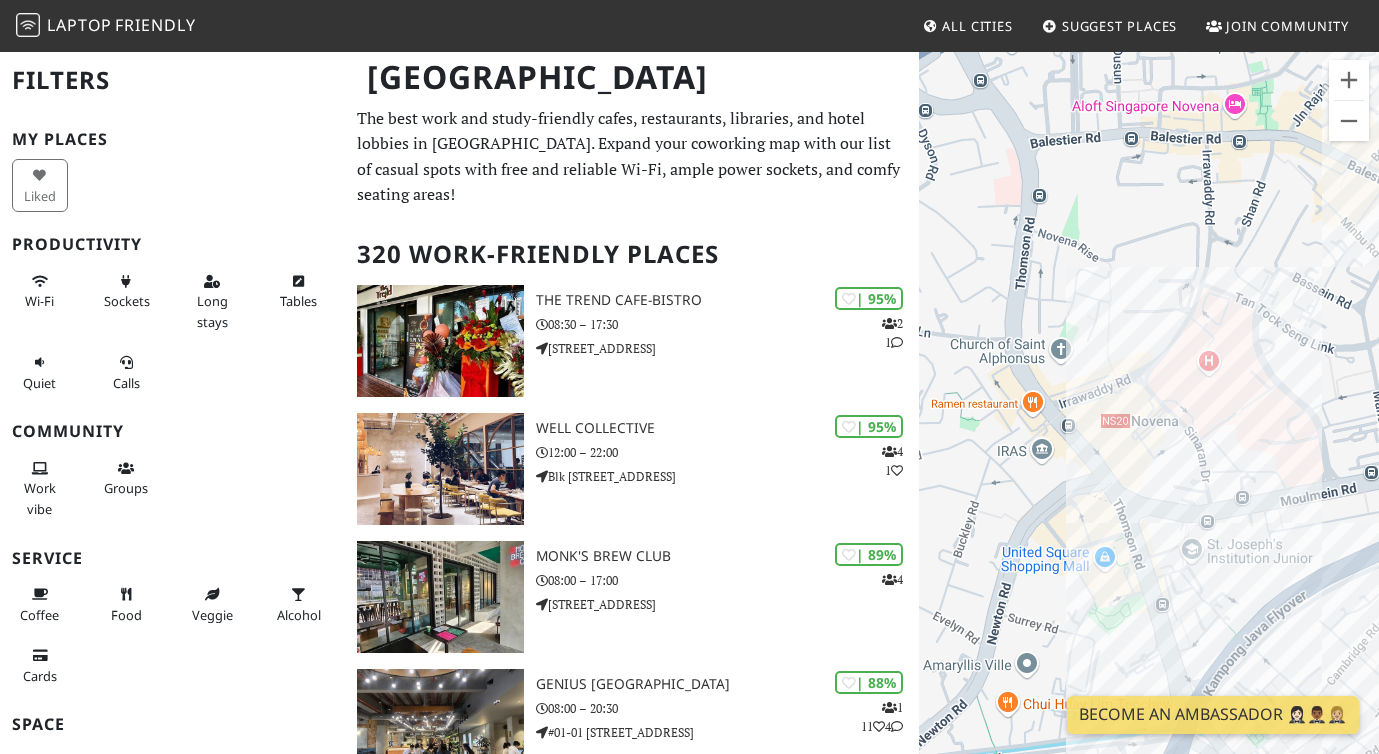 drag, startPoint x: 1100, startPoint y: 320, endPoint x: 1078, endPoint y: 287, distance: 39.661064 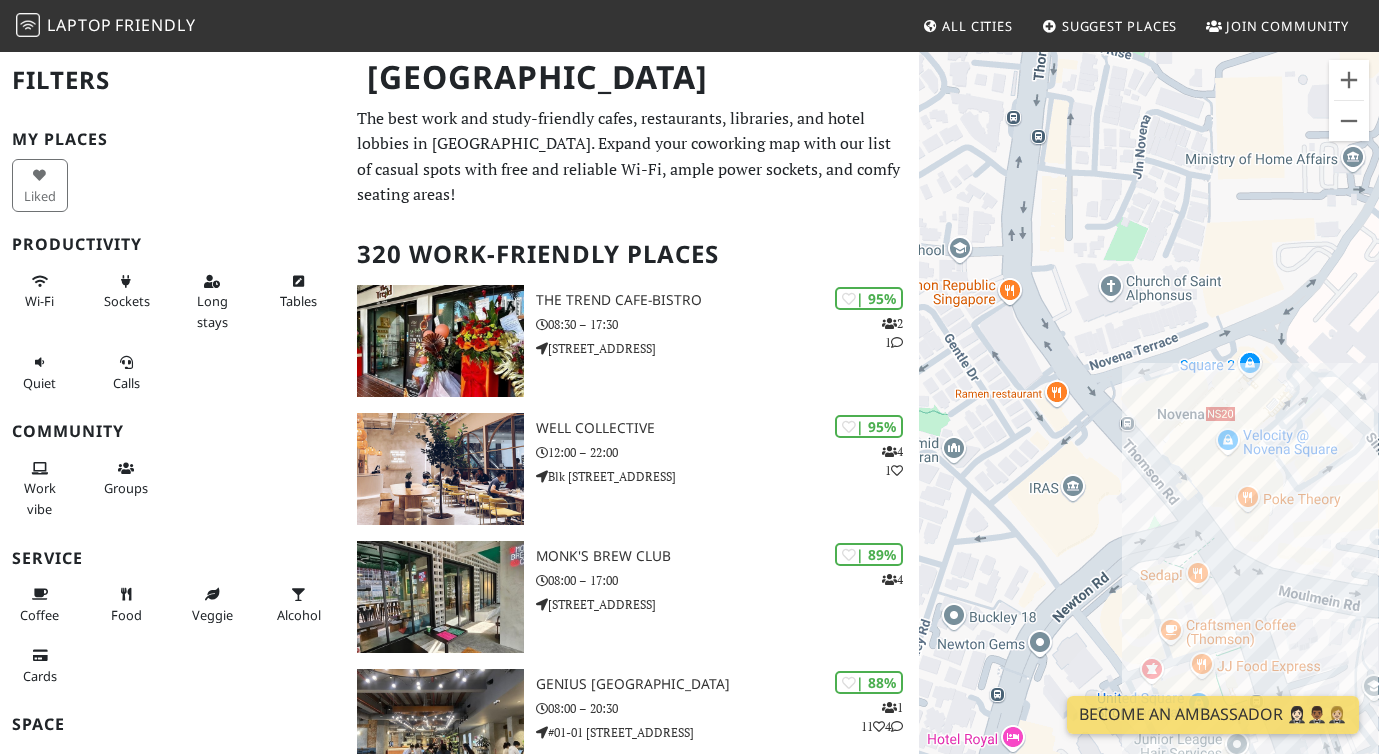 drag, startPoint x: 1174, startPoint y: 378, endPoint x: 1344, endPoint y: 337, distance: 174.87424 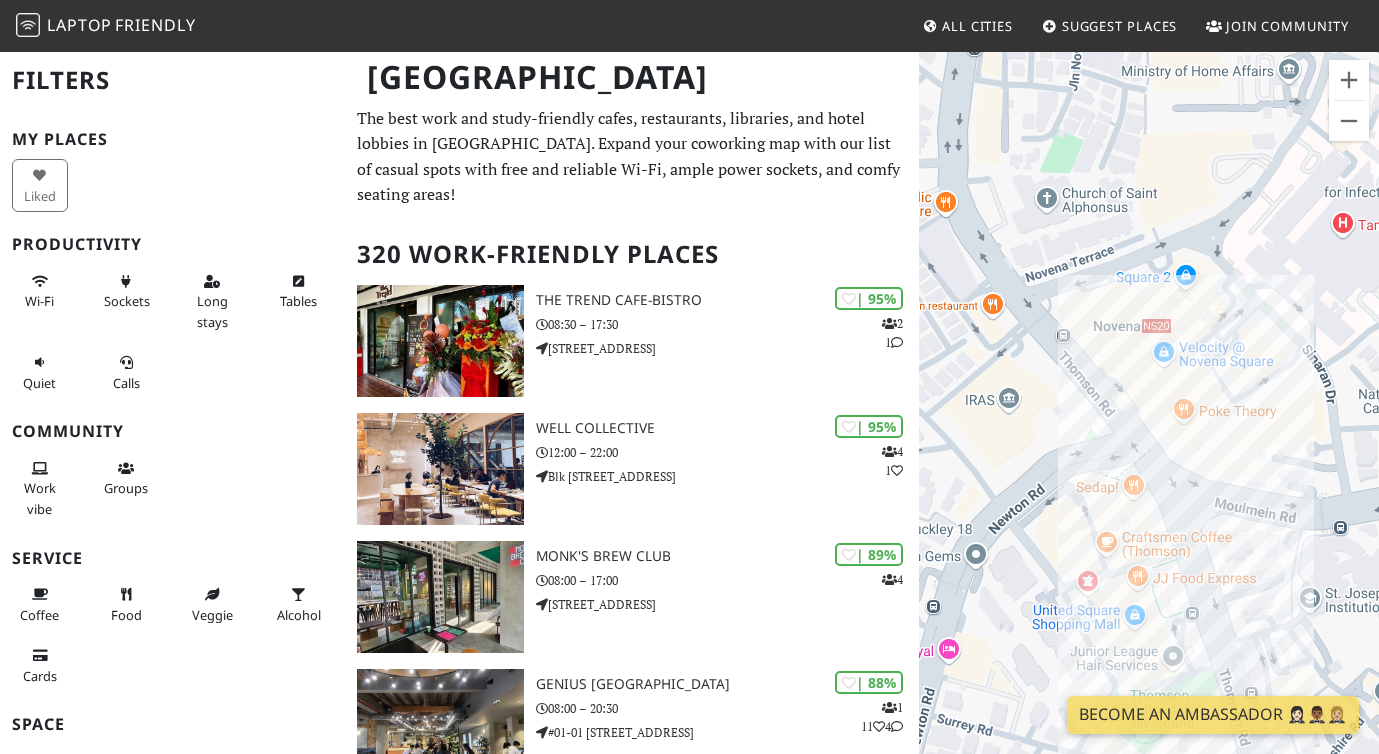 drag, startPoint x: 1274, startPoint y: 382, endPoint x: 1201, endPoint y: 271, distance: 132.8533 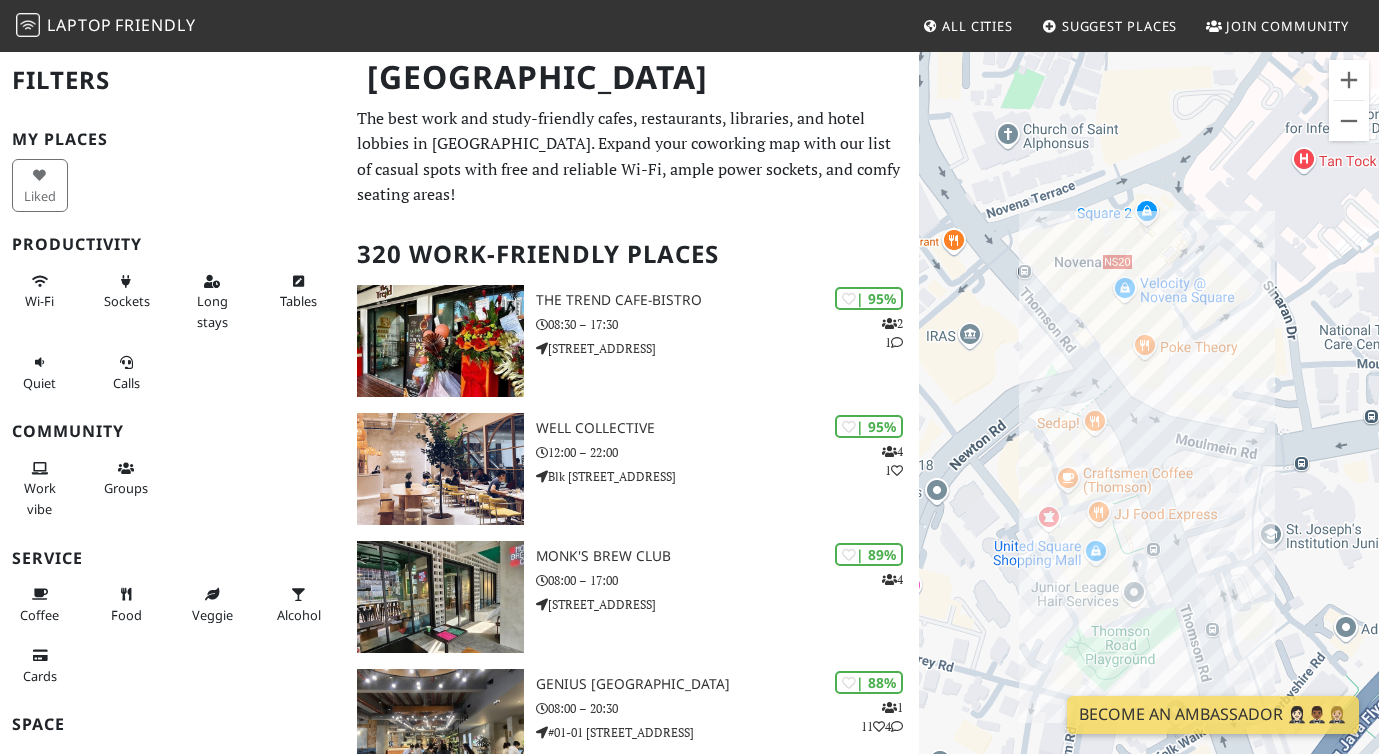 drag, startPoint x: 1173, startPoint y: 328, endPoint x: 1149, endPoint y: 309, distance: 30.610456 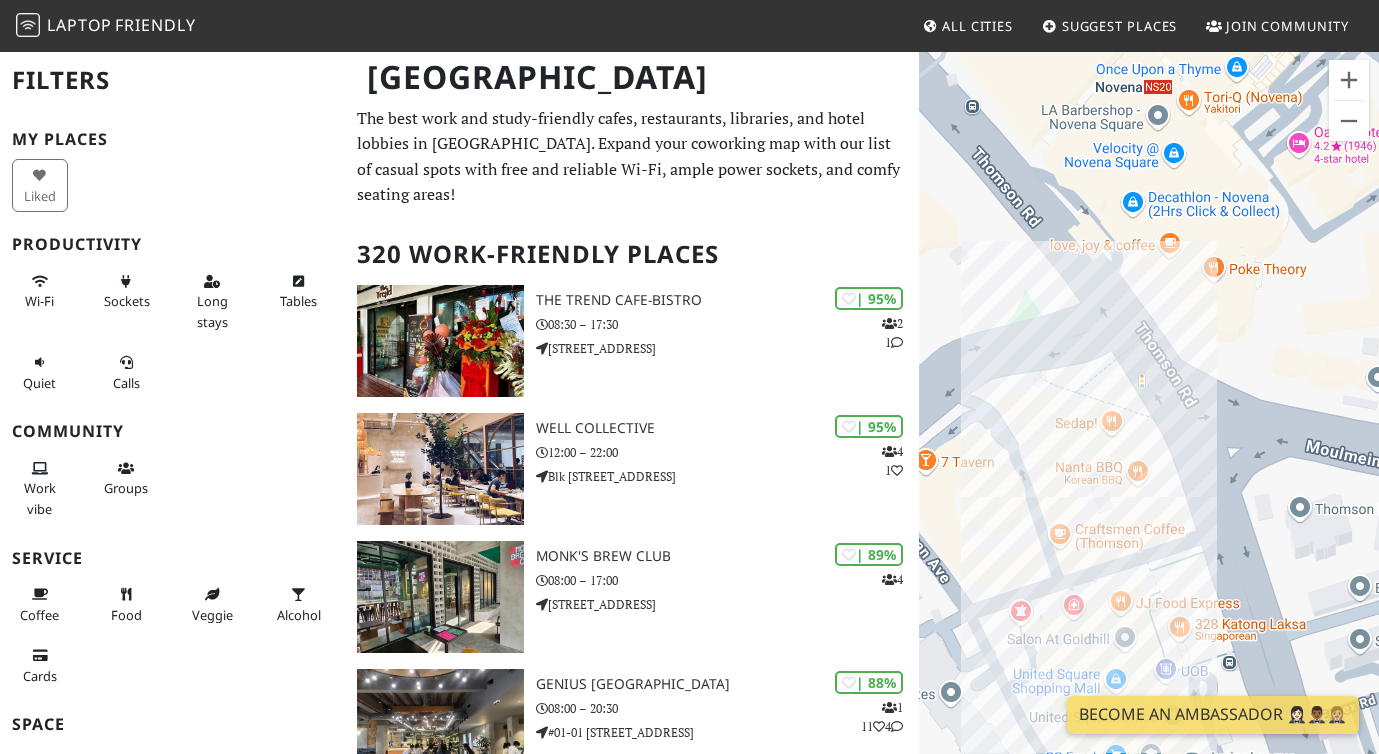 drag, startPoint x: 1105, startPoint y: 409, endPoint x: 1144, endPoint y: 365, distance: 58.796257 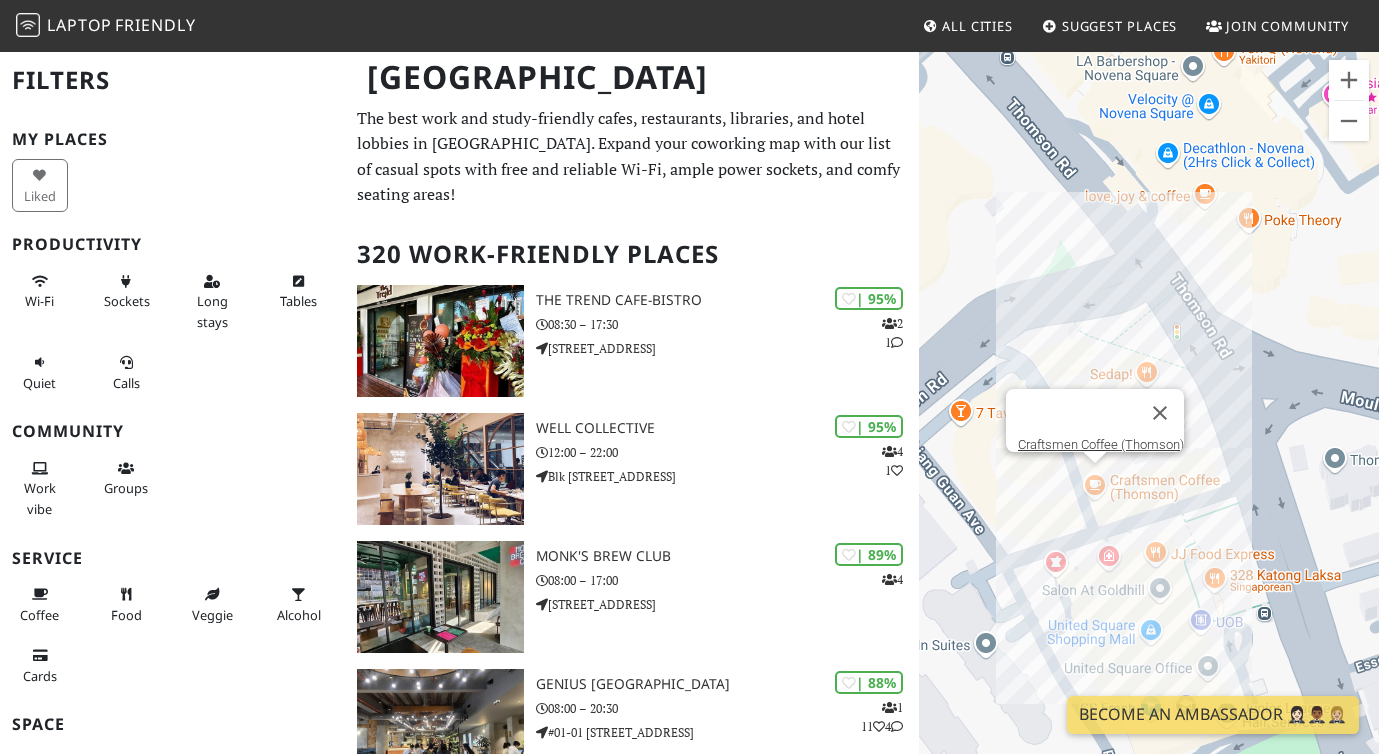 click on "To navigate, press the arrow keys. Craftsmen Coffee (Thomson)" at bounding box center [1149, 427] 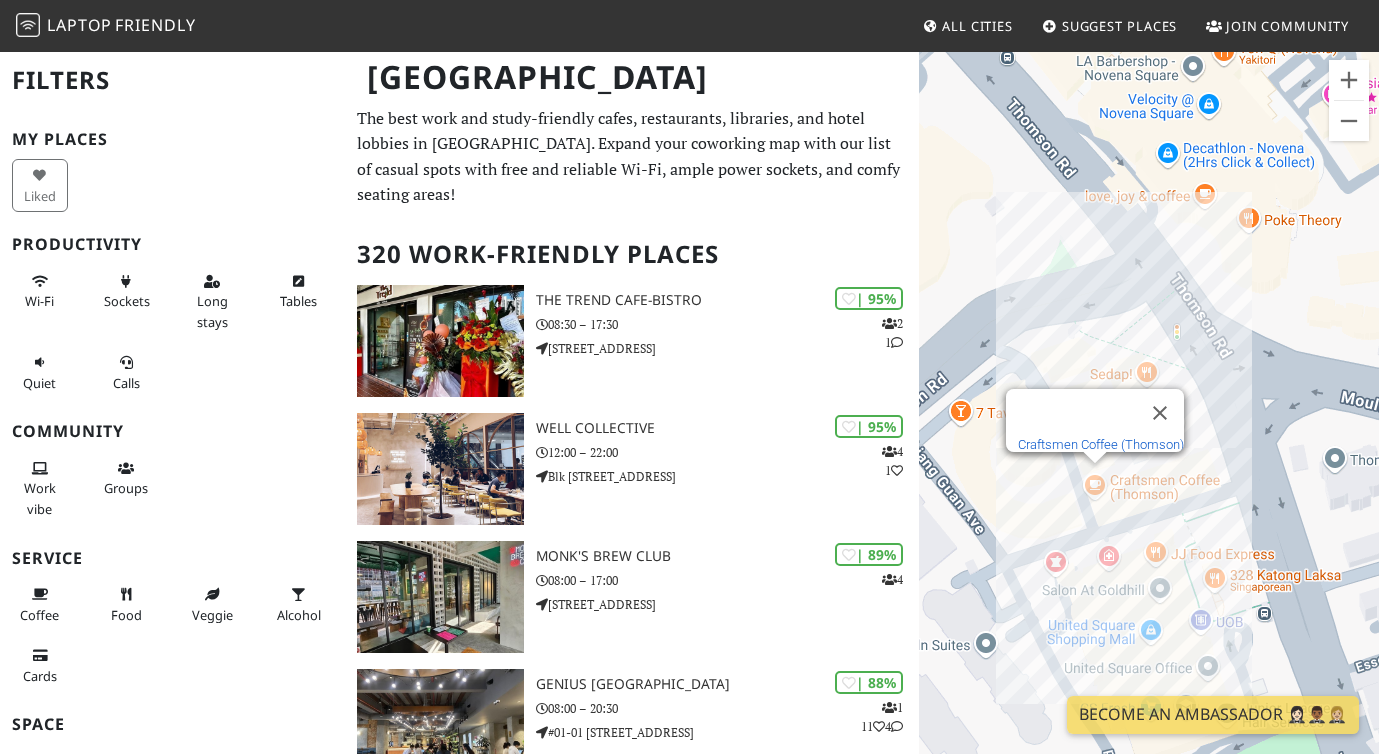 click on "Craftsmen Coffee (Thomson)" at bounding box center (1101, 444) 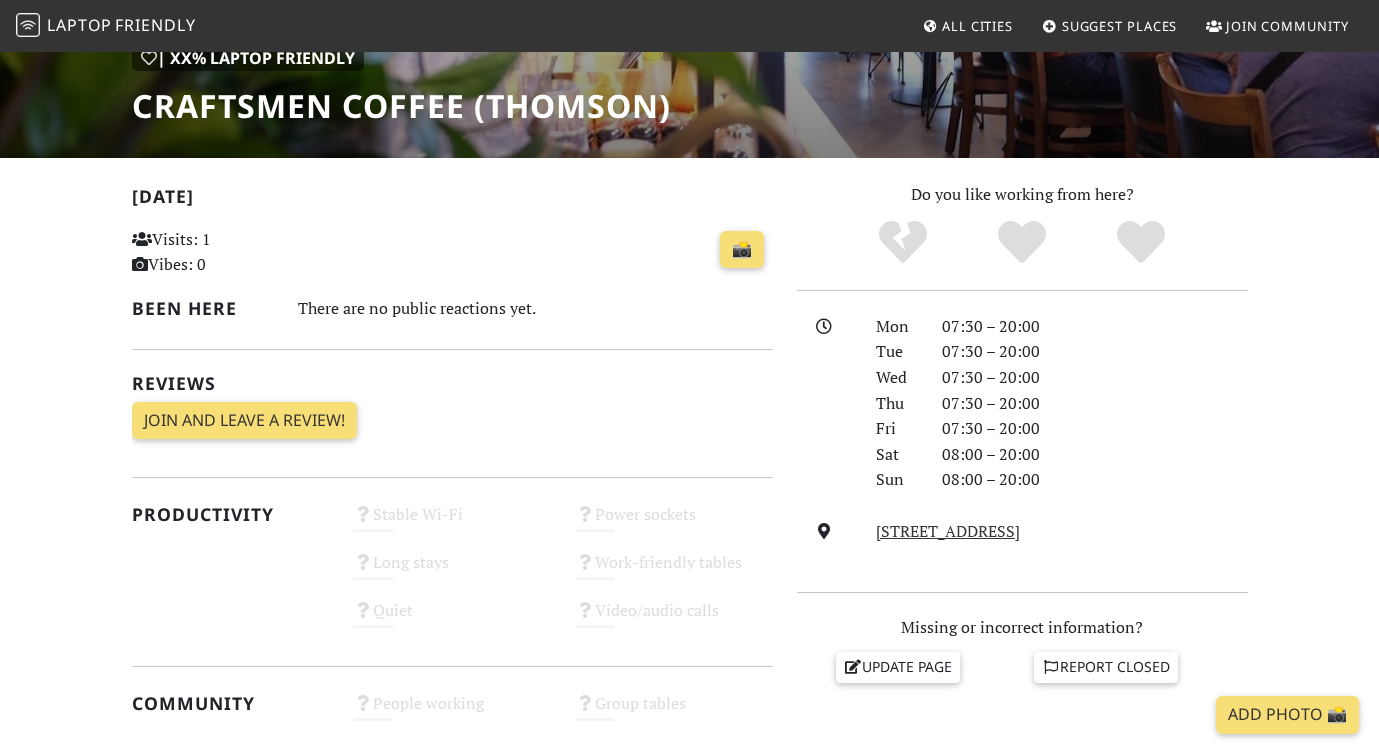 scroll, scrollTop: 506, scrollLeft: 0, axis: vertical 